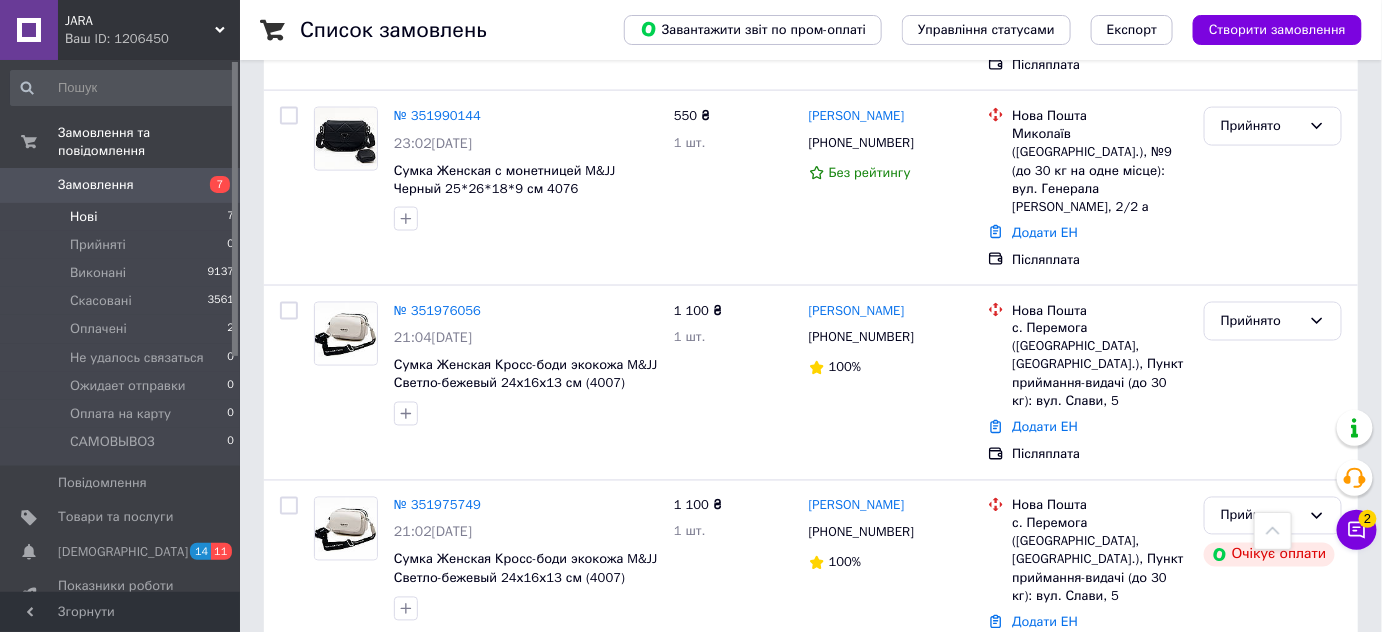 scroll, scrollTop: 1048, scrollLeft: 0, axis: vertical 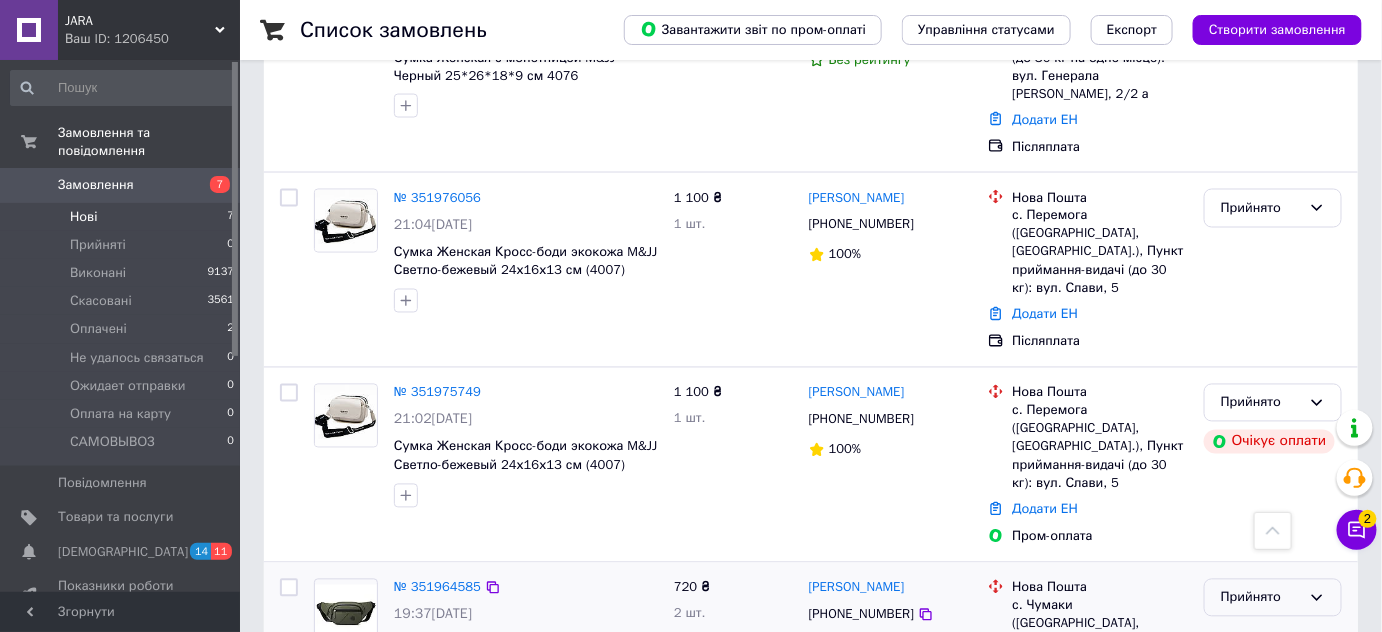 click on "Прийнято" at bounding box center [1261, 598] 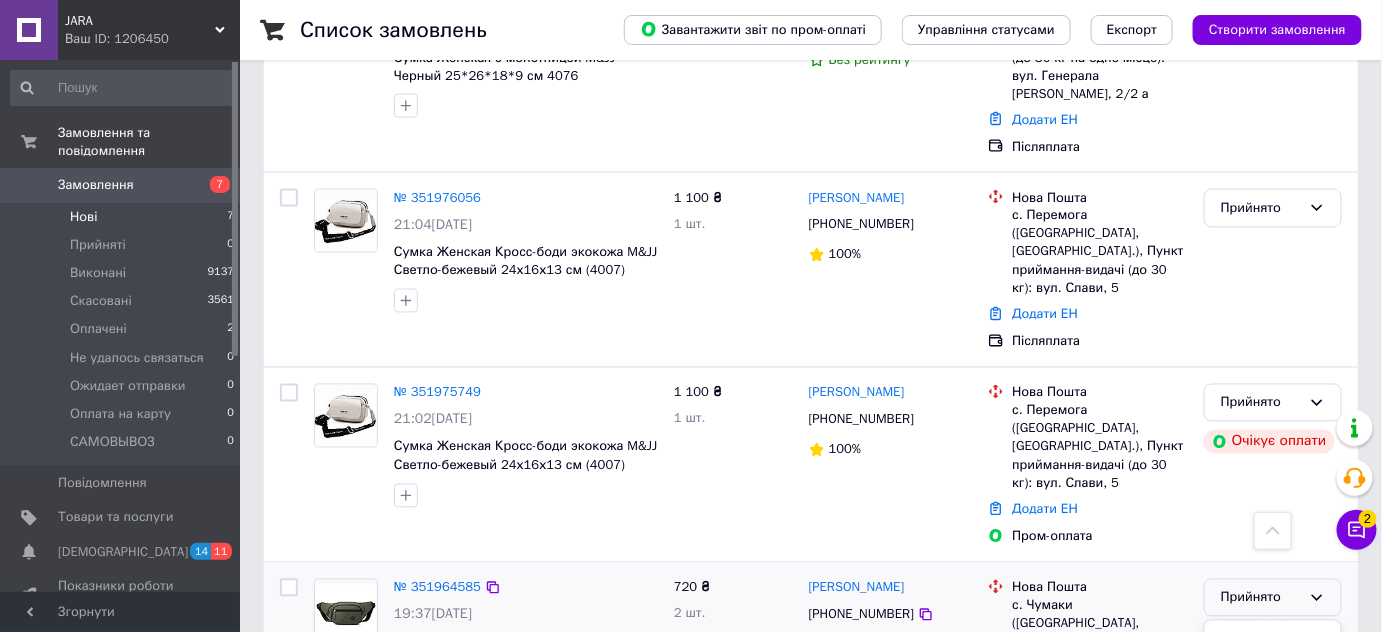 scroll, scrollTop: 90, scrollLeft: 0, axis: vertical 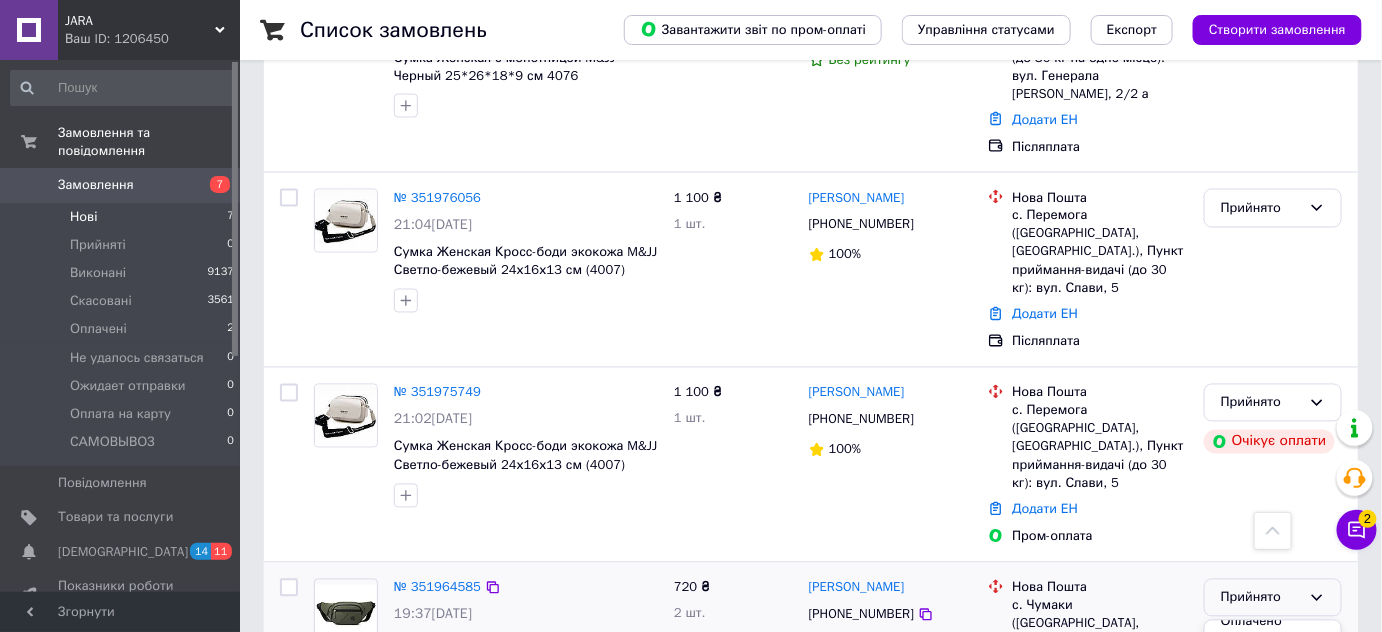 click on "Ожидает отправки" at bounding box center [1273, 726] 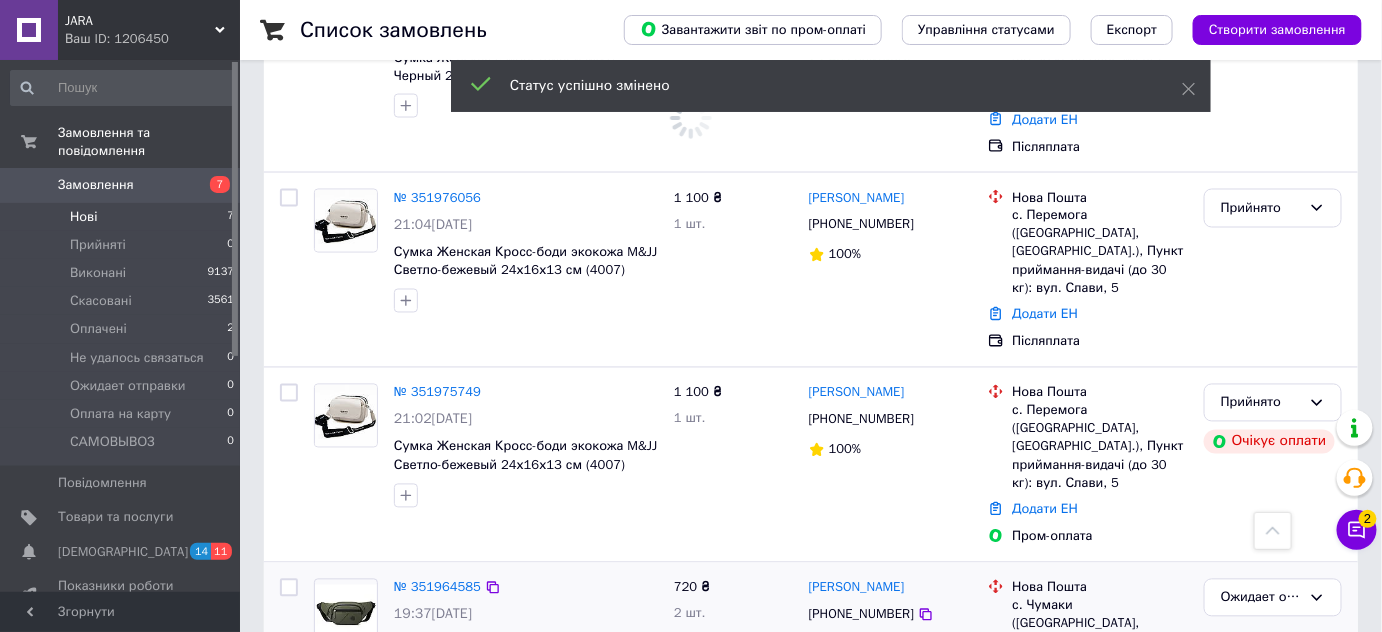 scroll, scrollTop: 165, scrollLeft: 0, axis: vertical 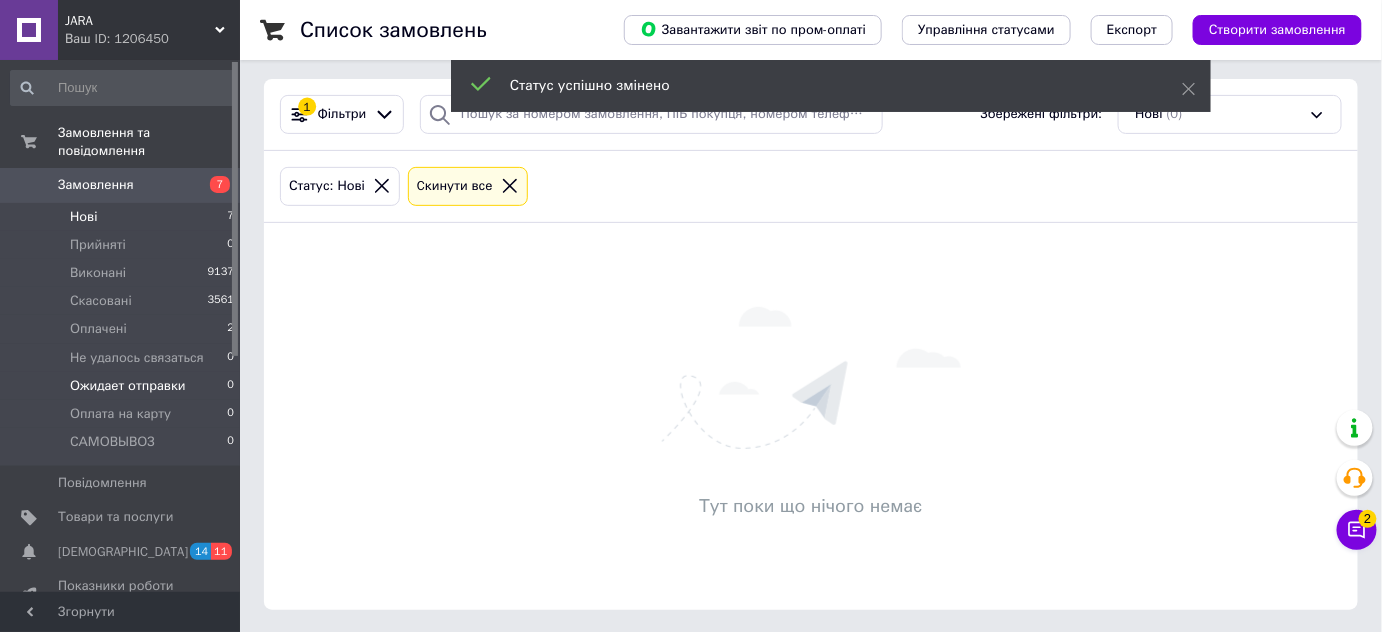 click on "Ожидает отправки" at bounding box center [128, 386] 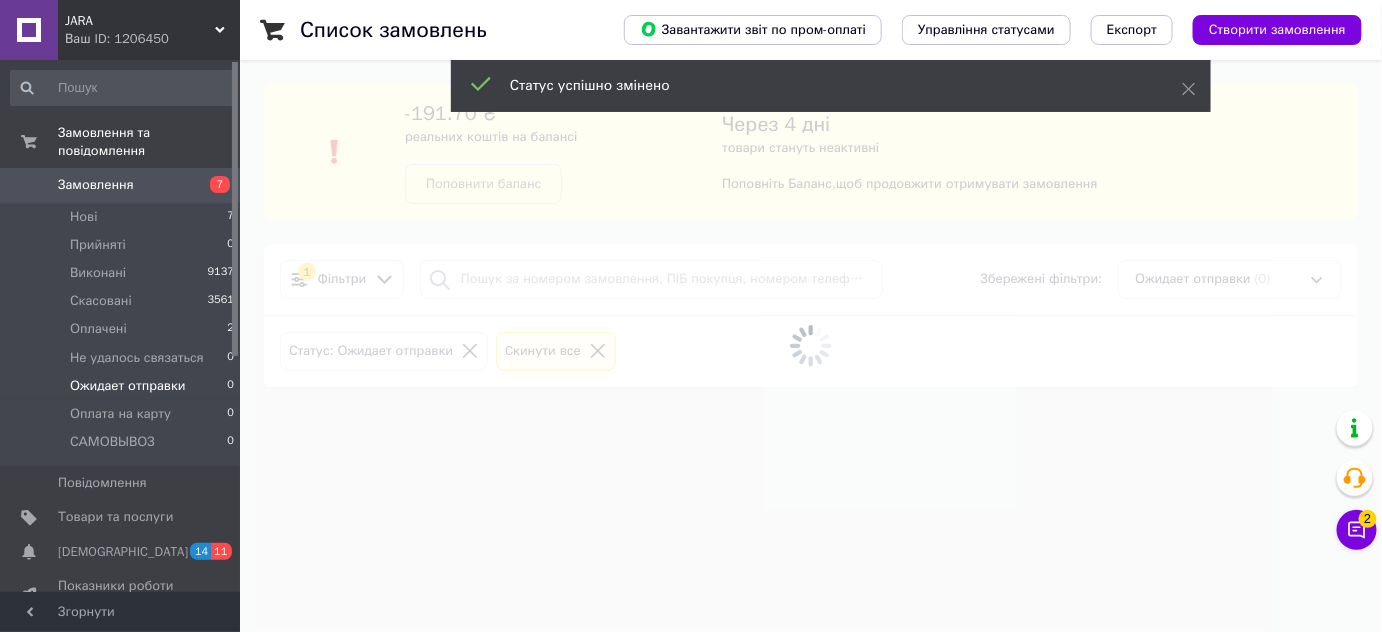 scroll, scrollTop: 0, scrollLeft: 0, axis: both 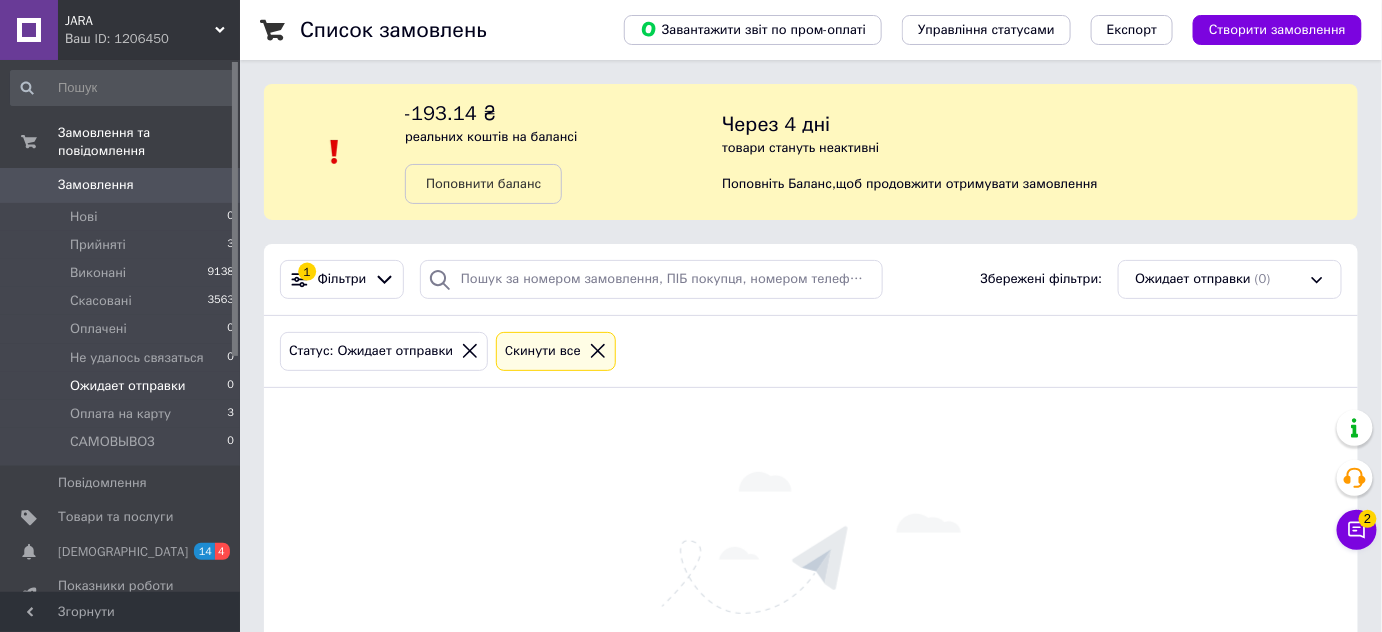 click on "Ожидает отправки" at bounding box center [128, 386] 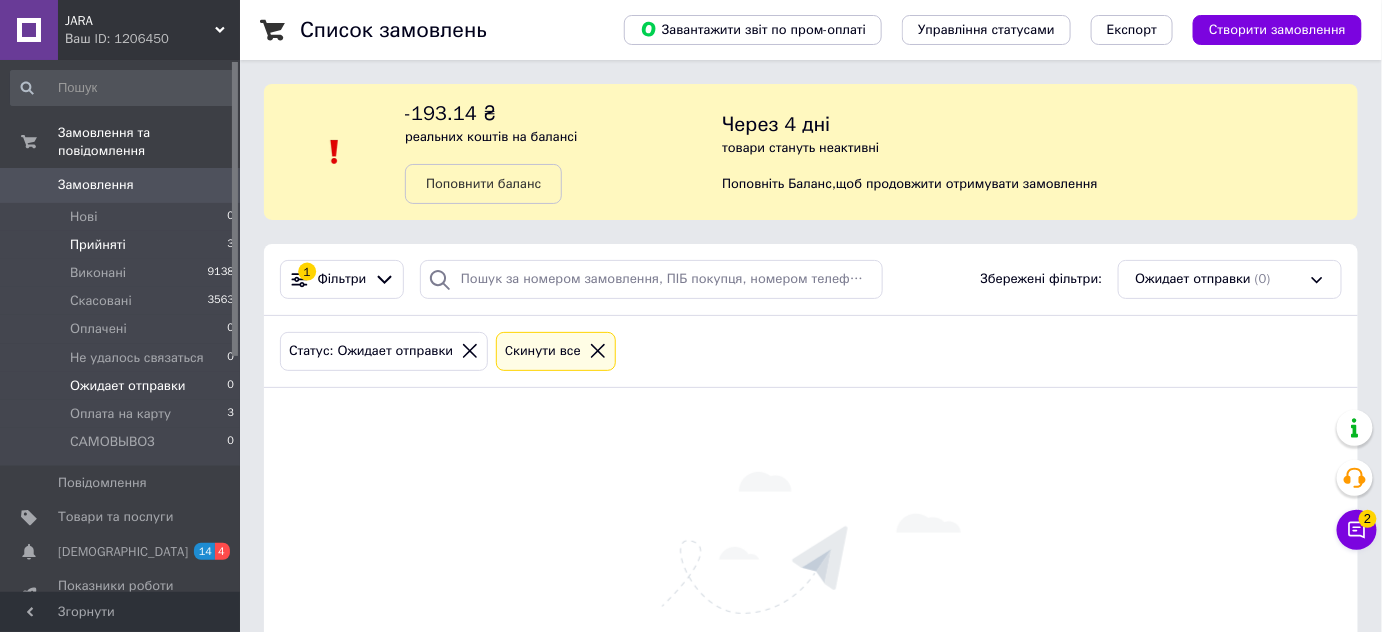 click on "Прийняті 3" at bounding box center (123, 245) 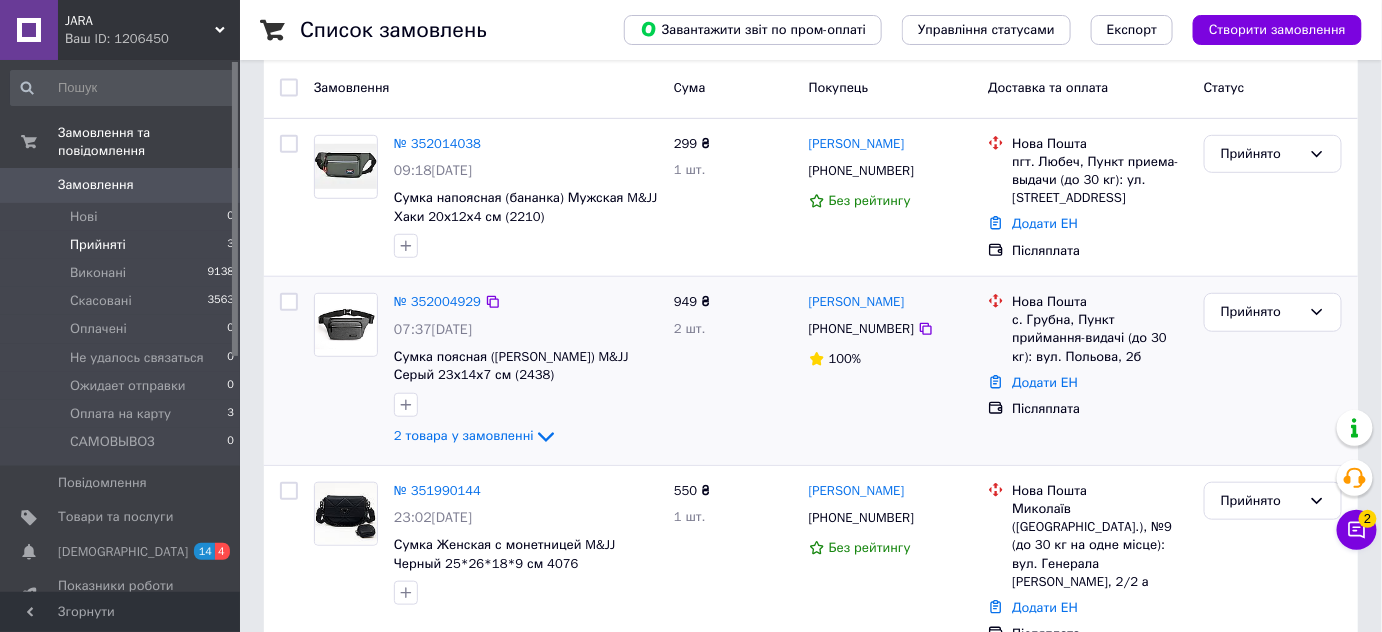 scroll, scrollTop: 360, scrollLeft: 0, axis: vertical 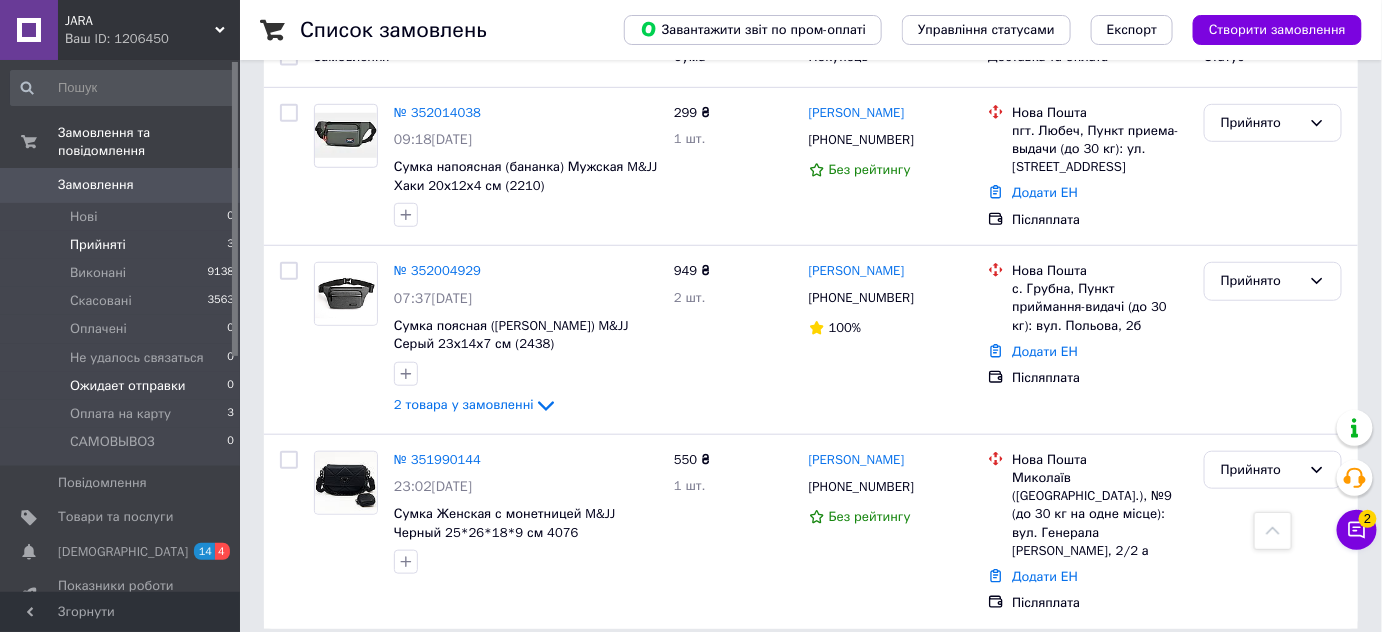 click on "Ожидает отправки" at bounding box center (128, 386) 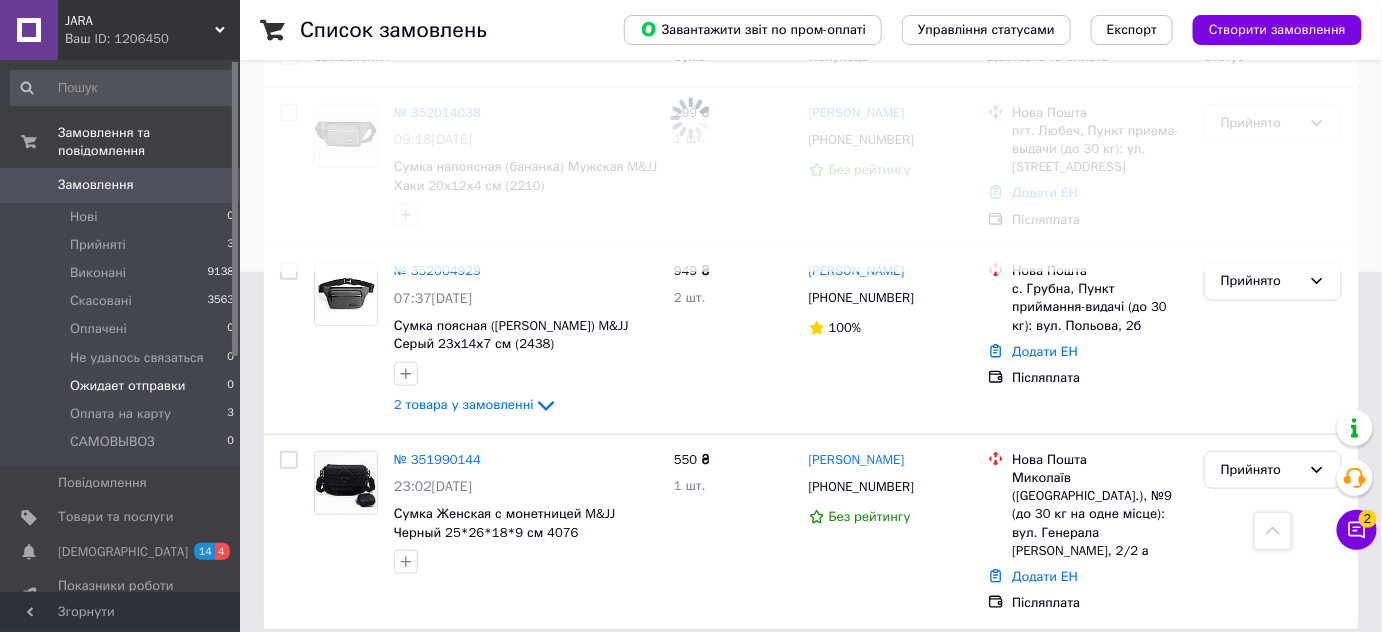 scroll, scrollTop: 0, scrollLeft: 0, axis: both 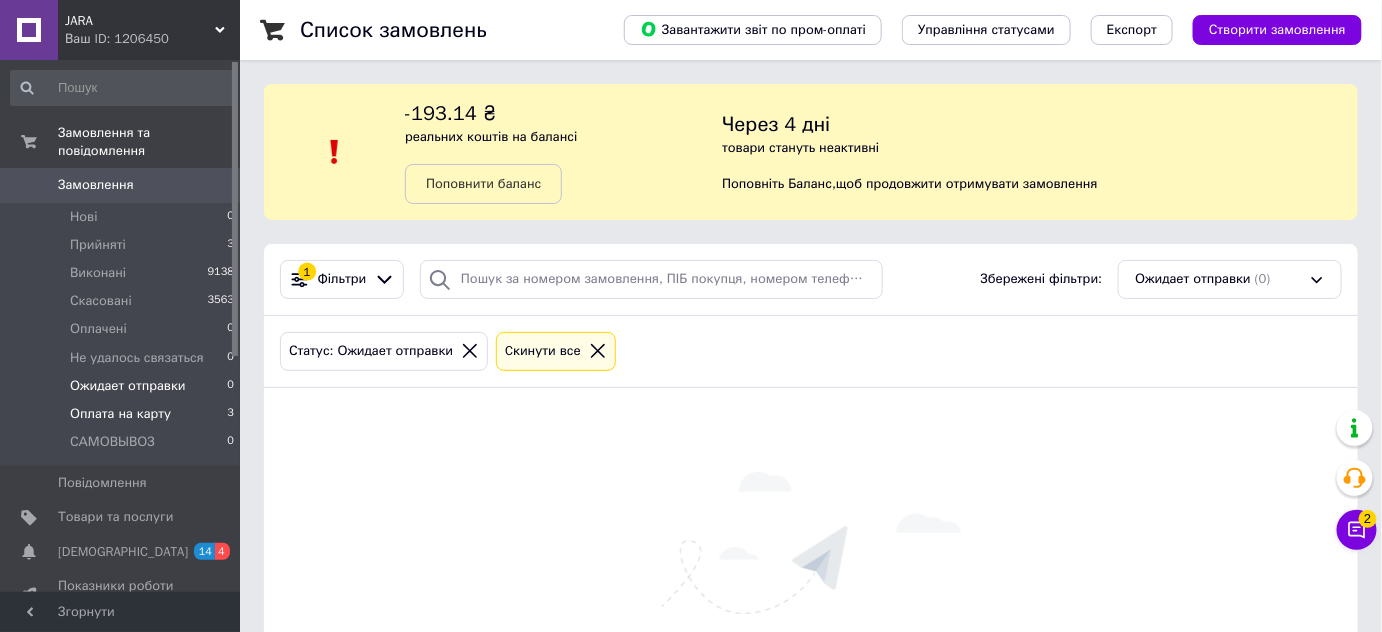 click on "Оплата на карту 3" at bounding box center (123, 414) 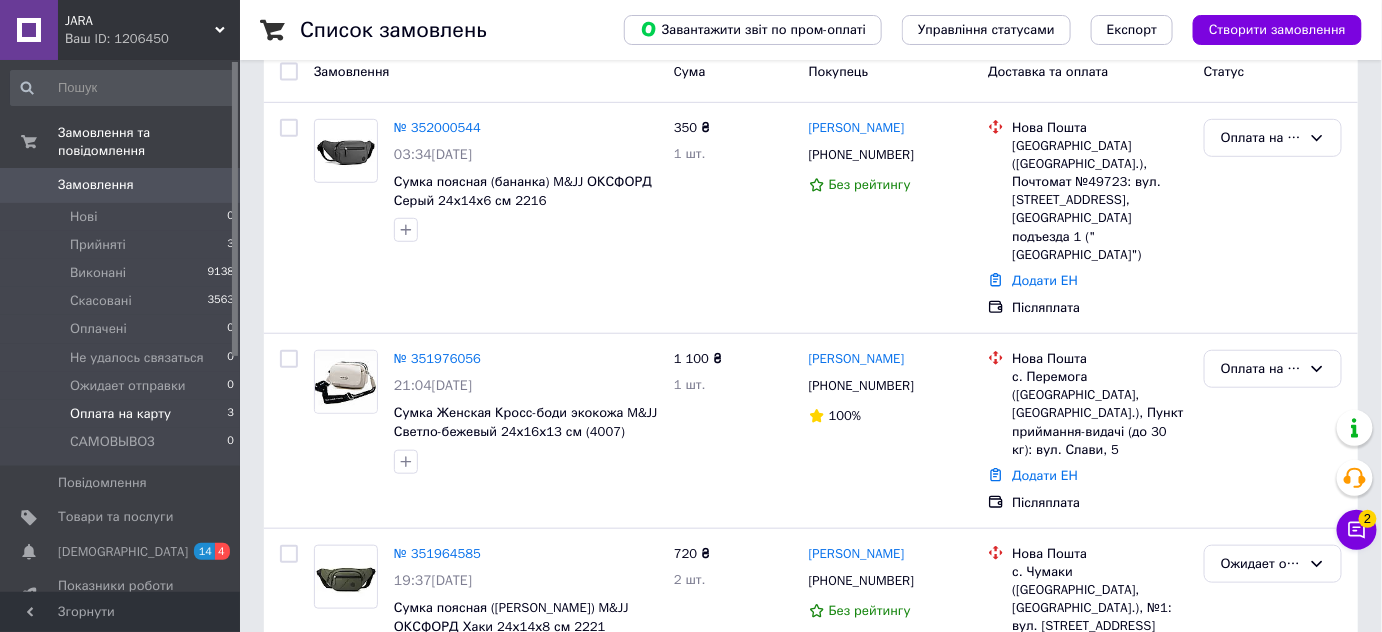 scroll, scrollTop: 348, scrollLeft: 0, axis: vertical 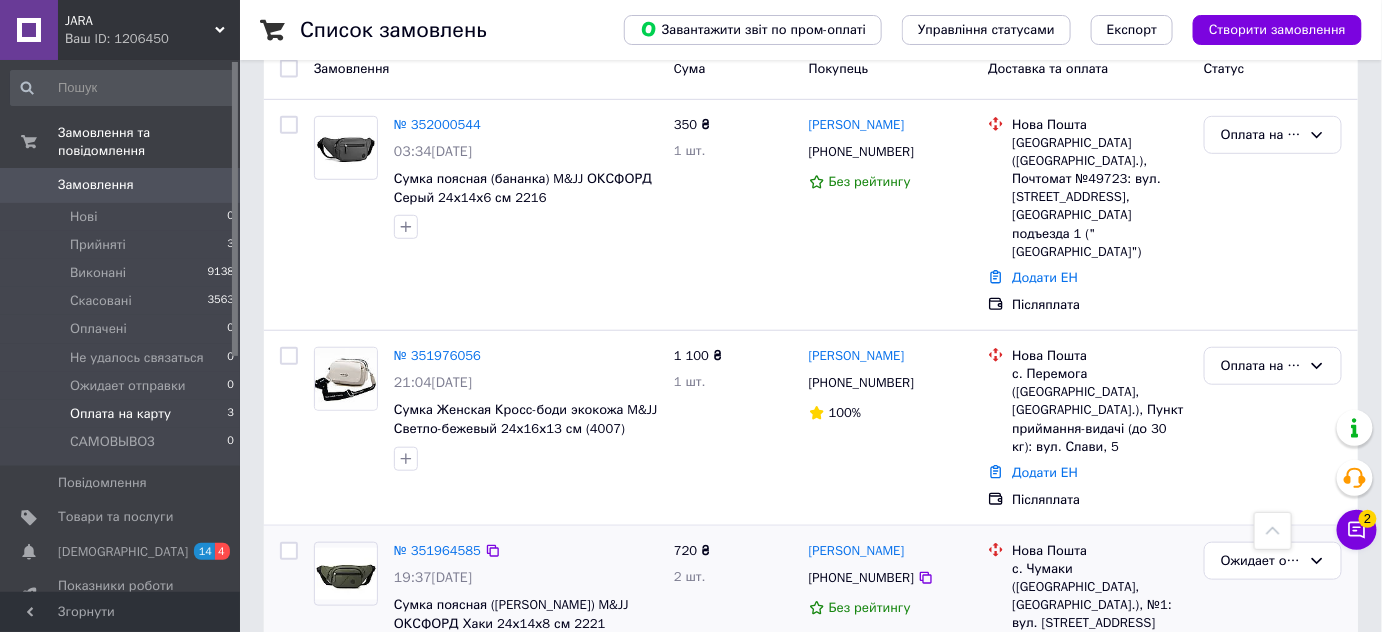click 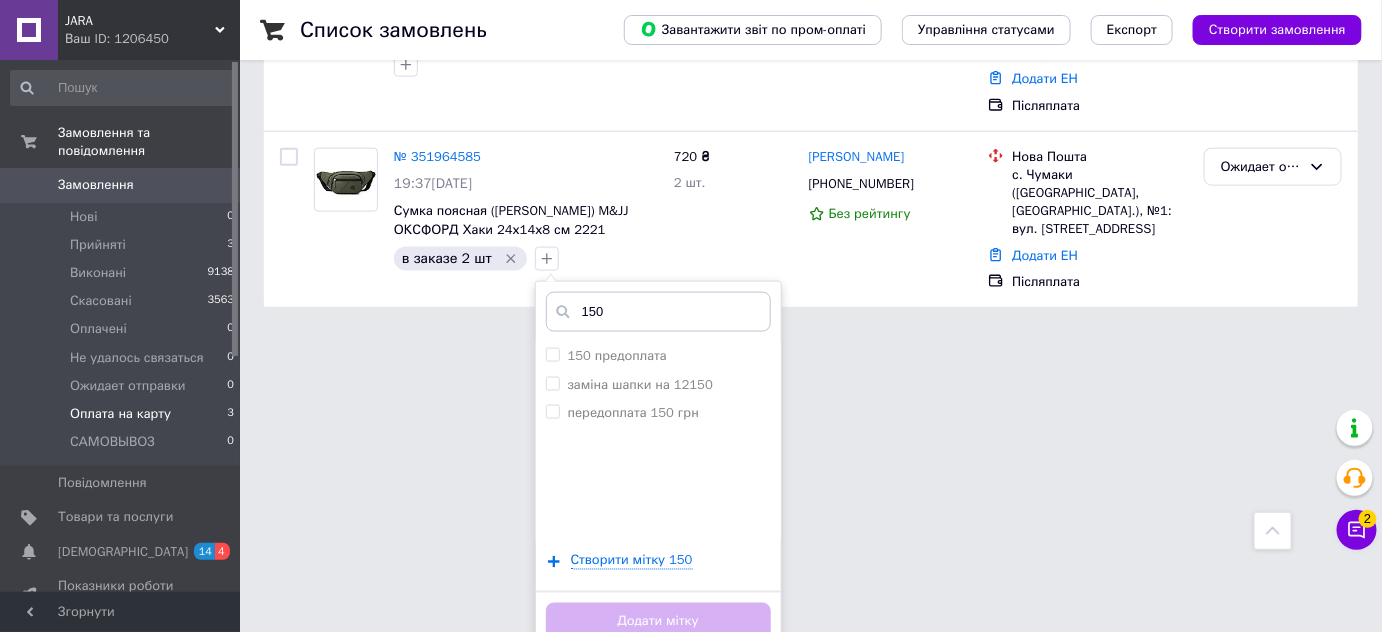 scroll, scrollTop: 685, scrollLeft: 0, axis: vertical 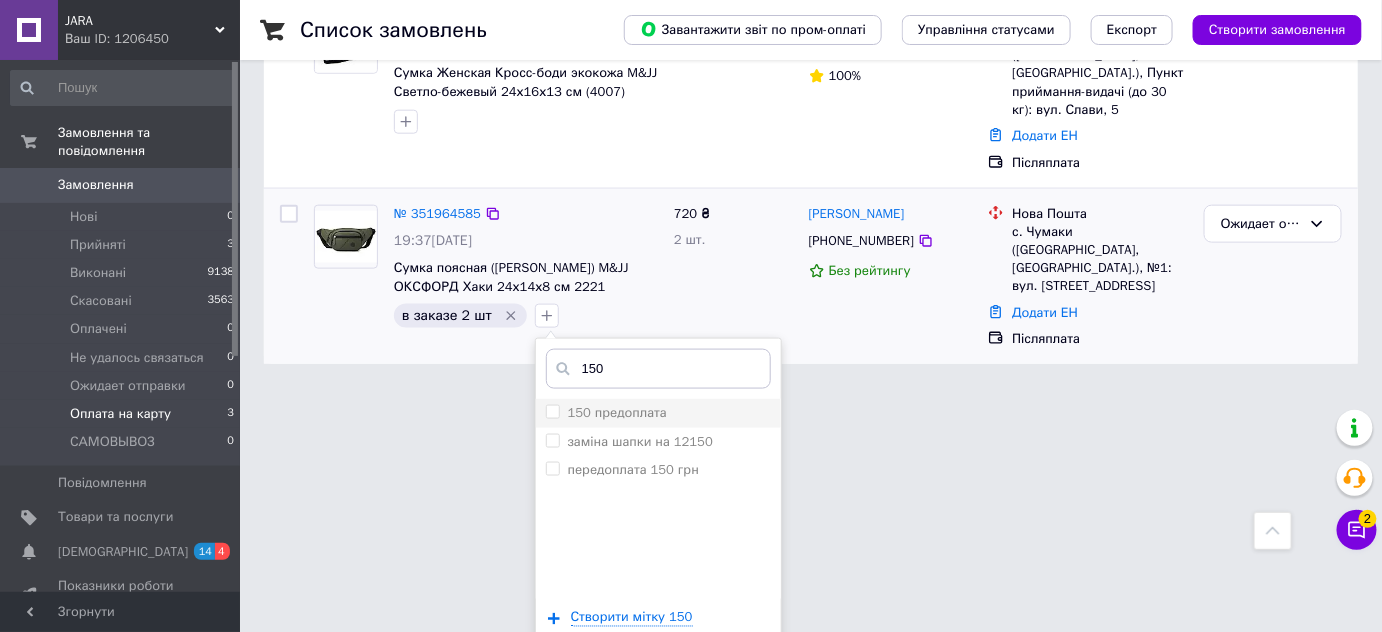 type on "150" 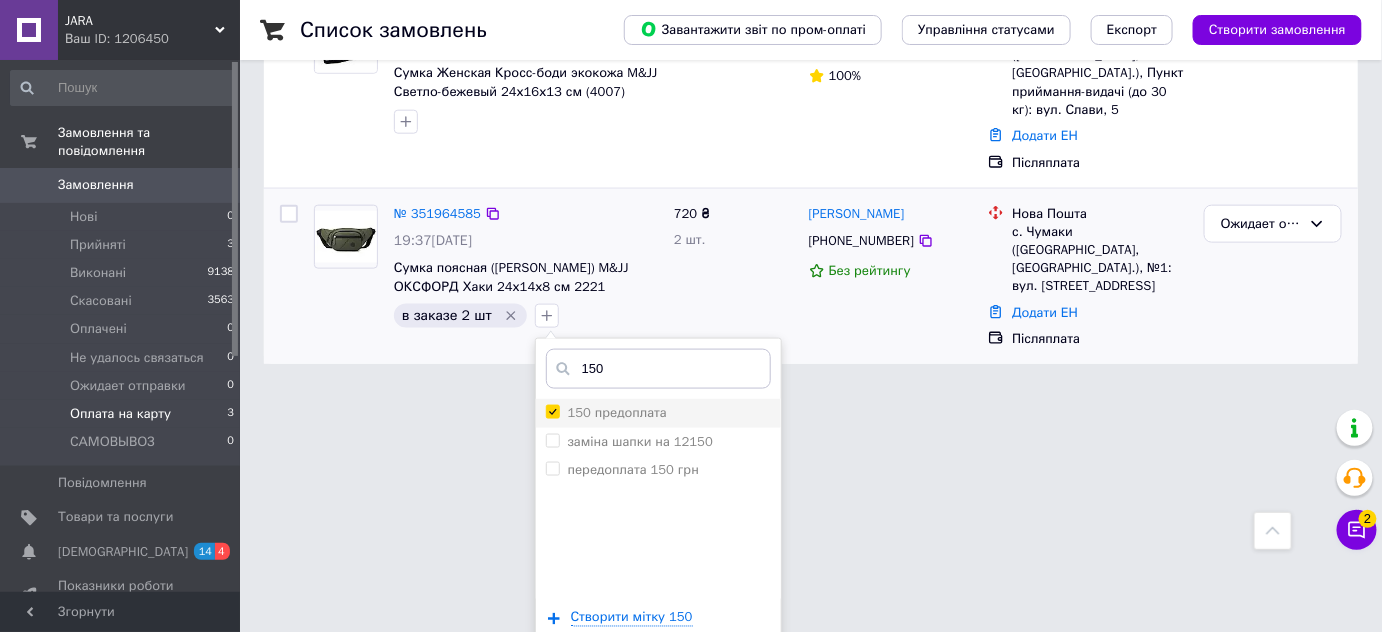 checkbox on "true" 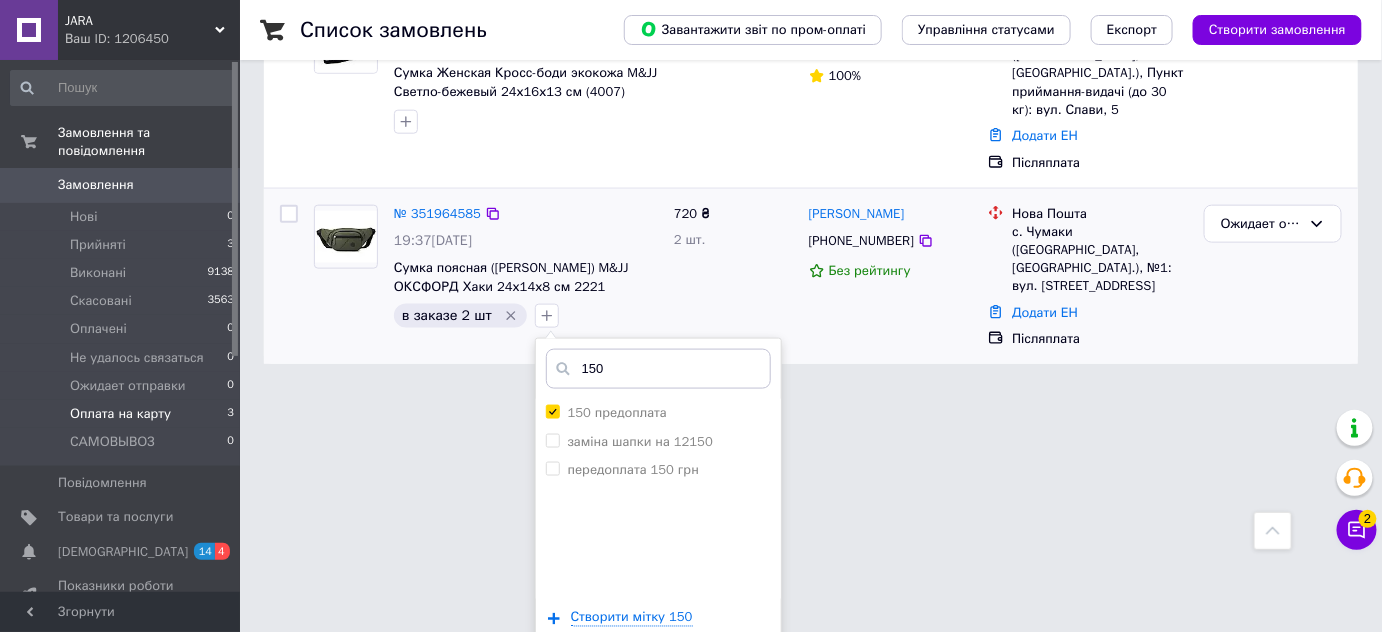 click on "Додати мітку" at bounding box center (658, 679) 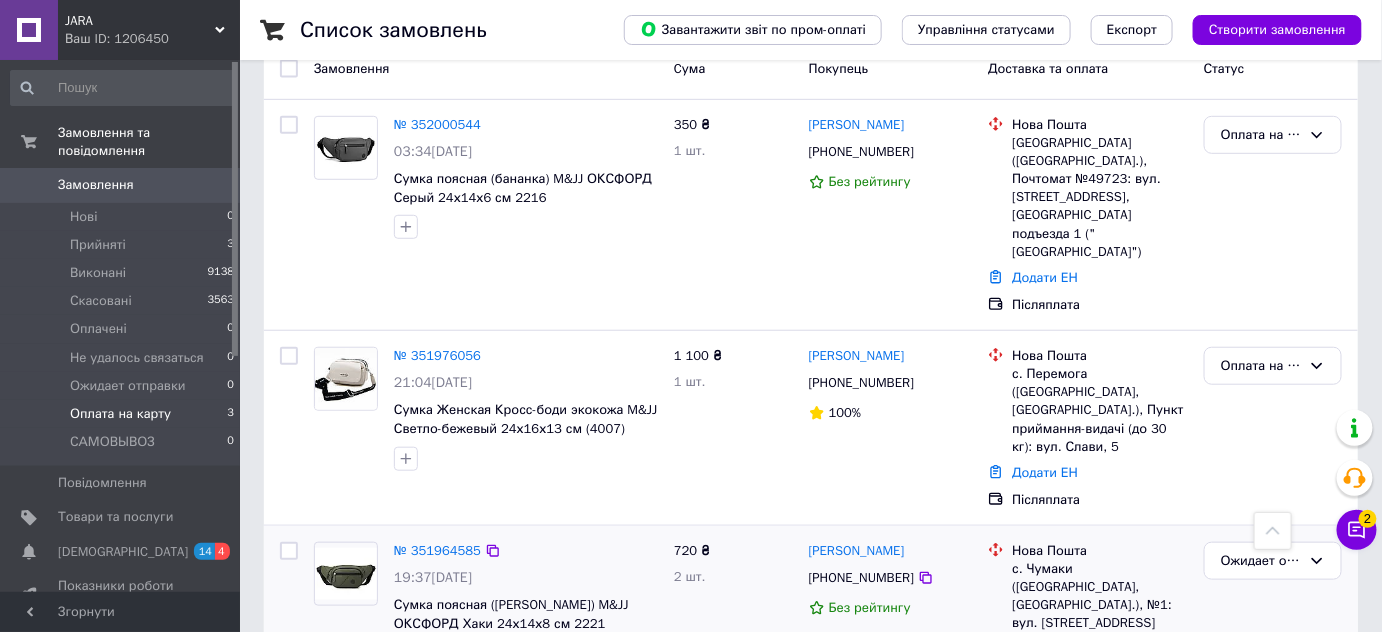 scroll, scrollTop: 378, scrollLeft: 0, axis: vertical 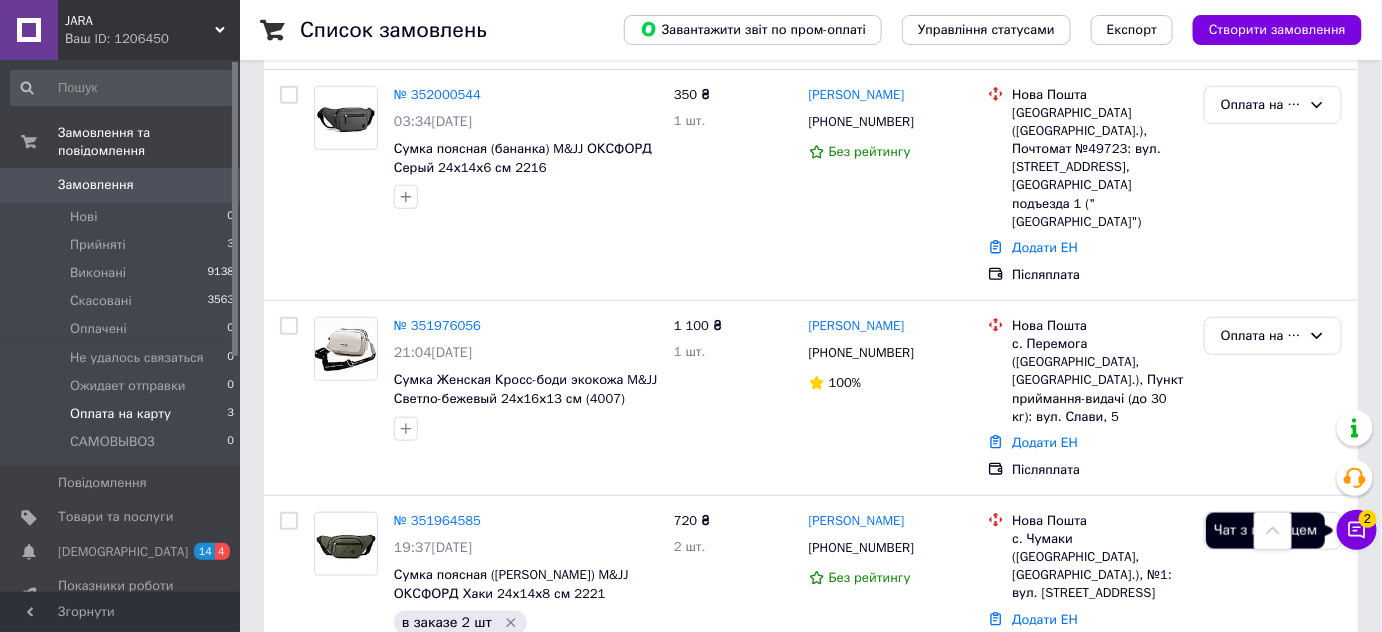 click 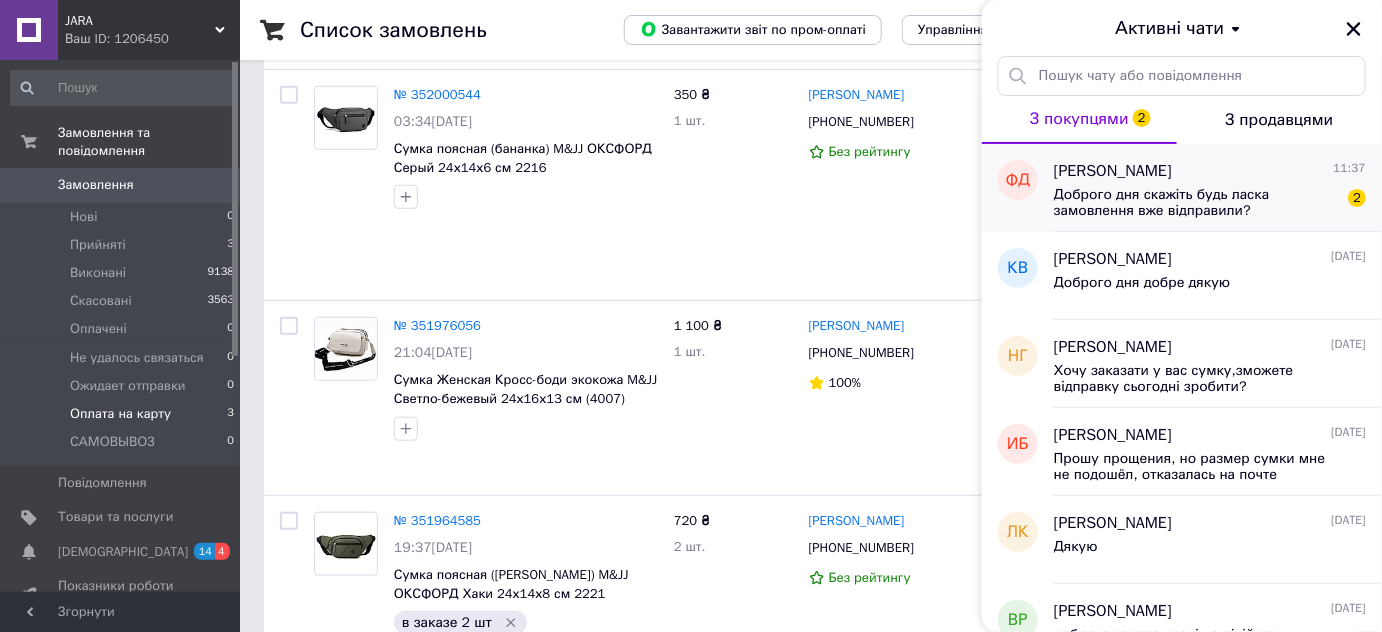 click on "[PERSON_NAME] 11:37 Доброго дня скажіть будь ласка замовлення вже відправили? 2" at bounding box center (1218, 188) 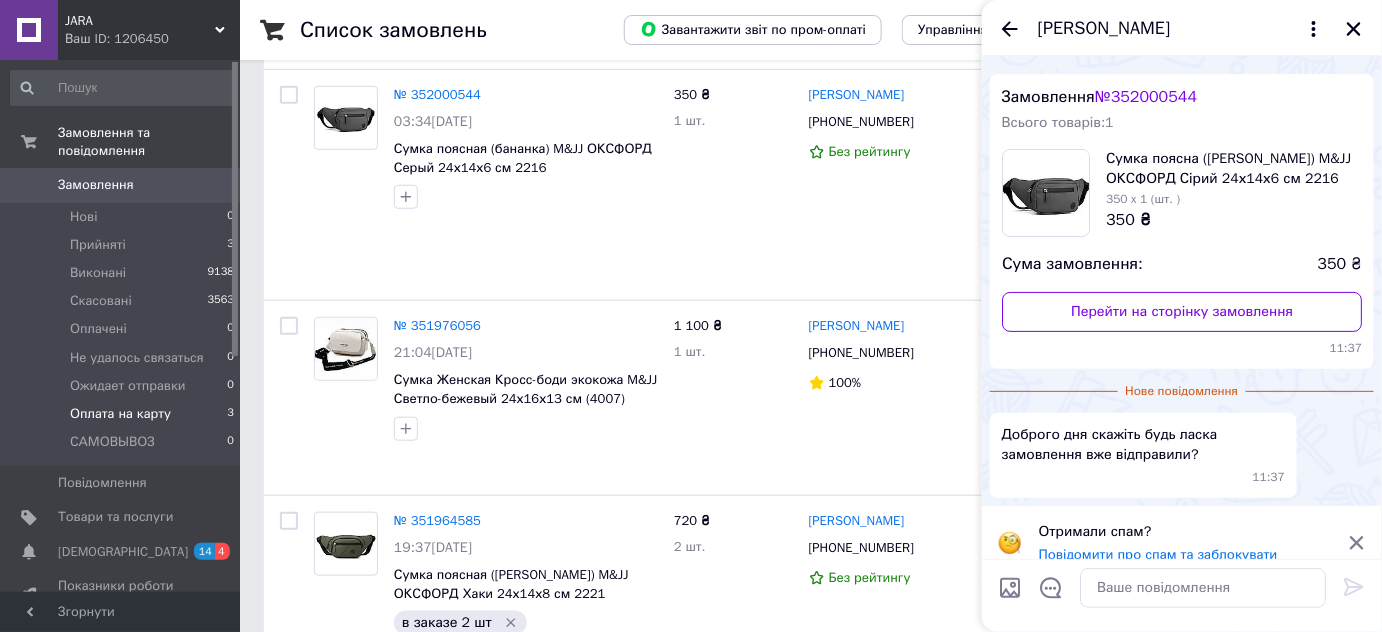 scroll, scrollTop: 54, scrollLeft: 0, axis: vertical 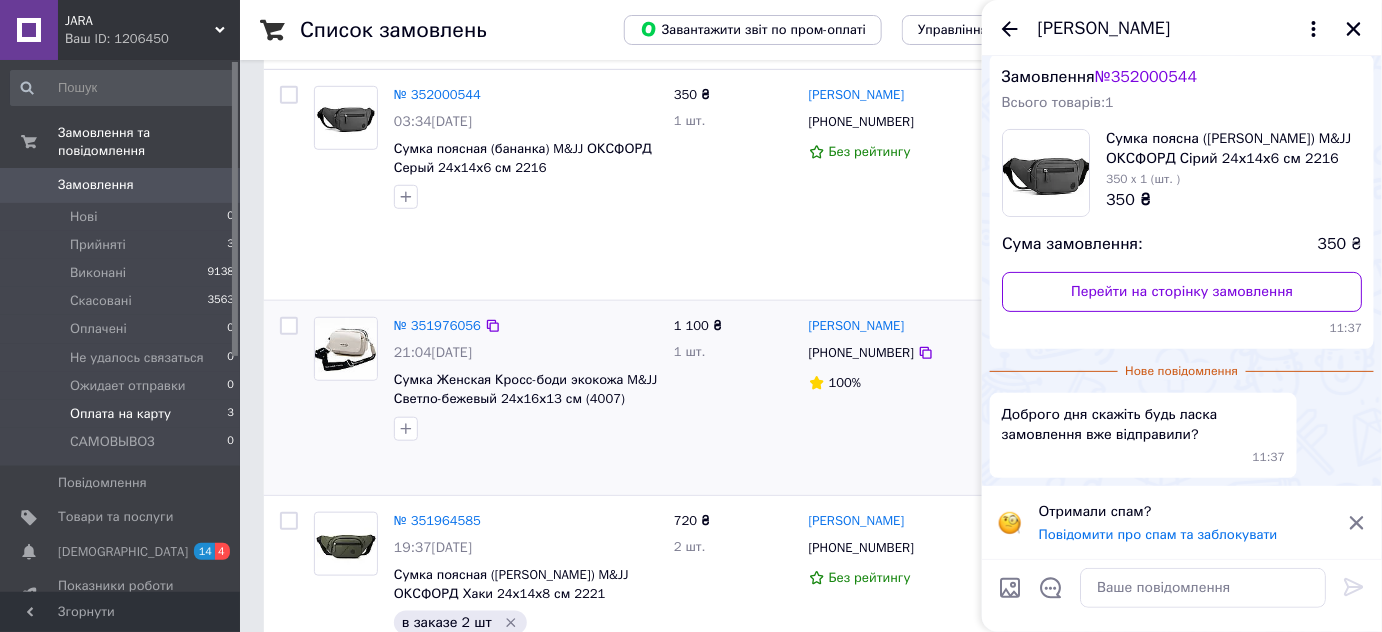 click on "[PERSON_NAME] [PHONE_NUMBER] 100%" at bounding box center (891, 398) 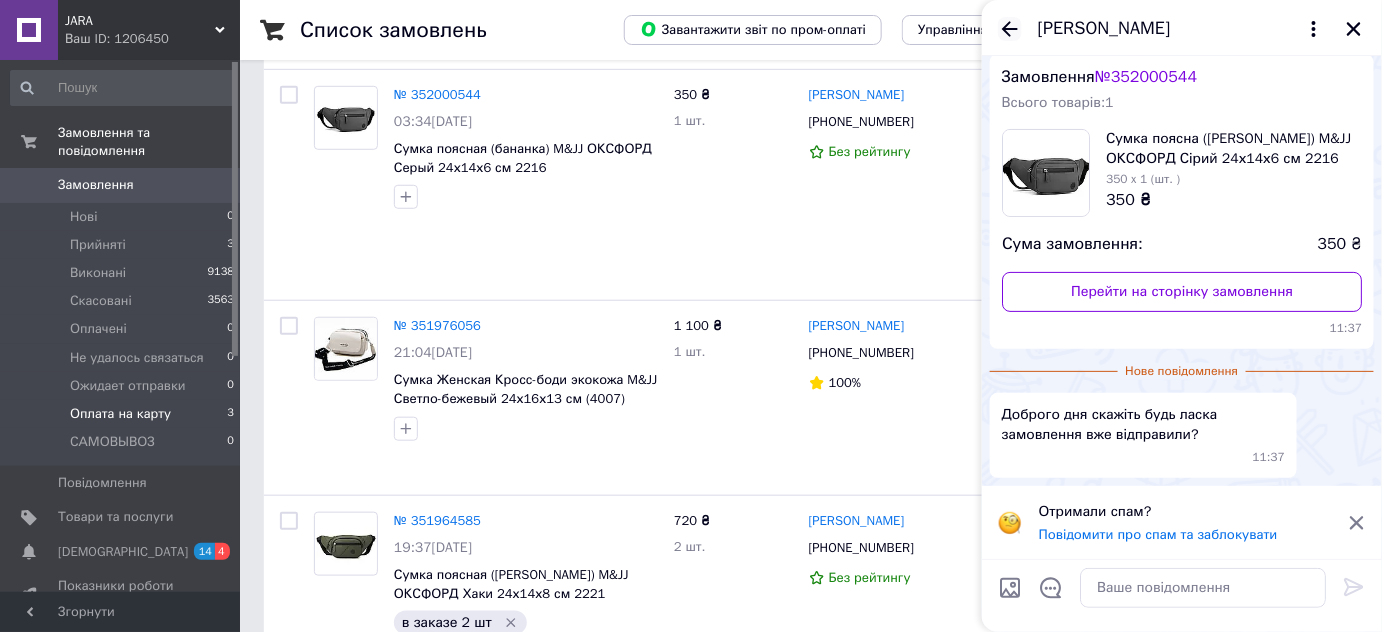click 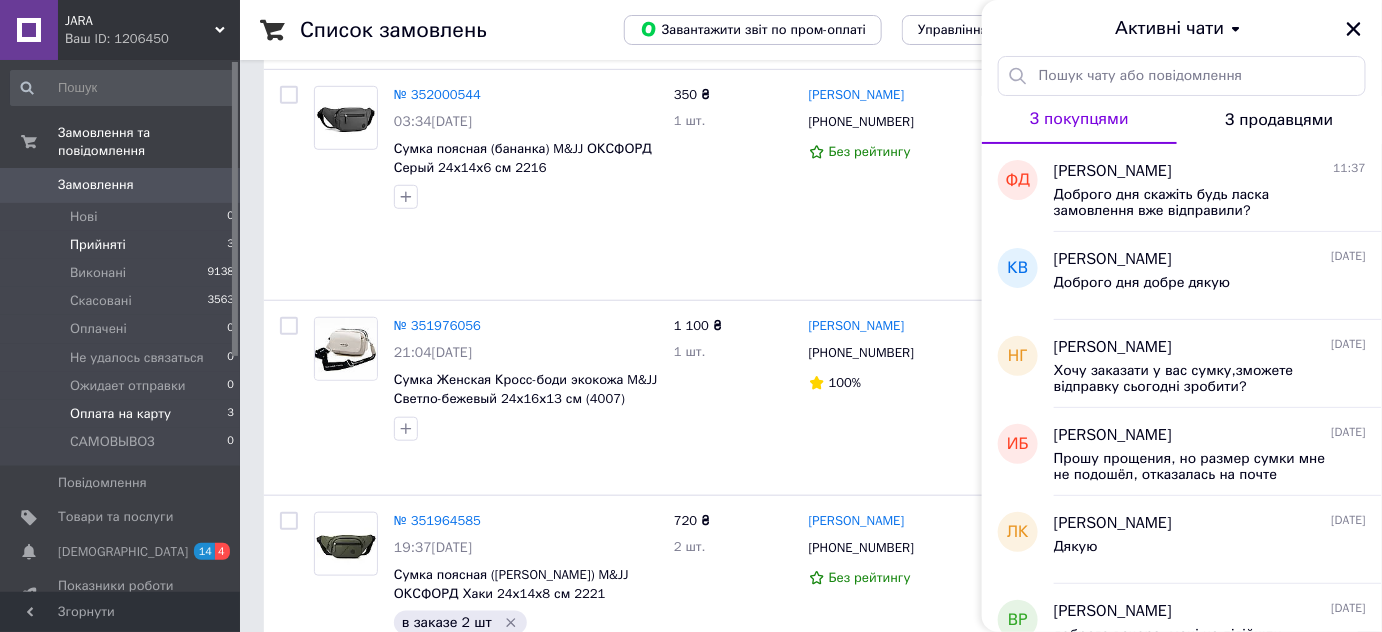 click on "Прийняті 3" at bounding box center (123, 245) 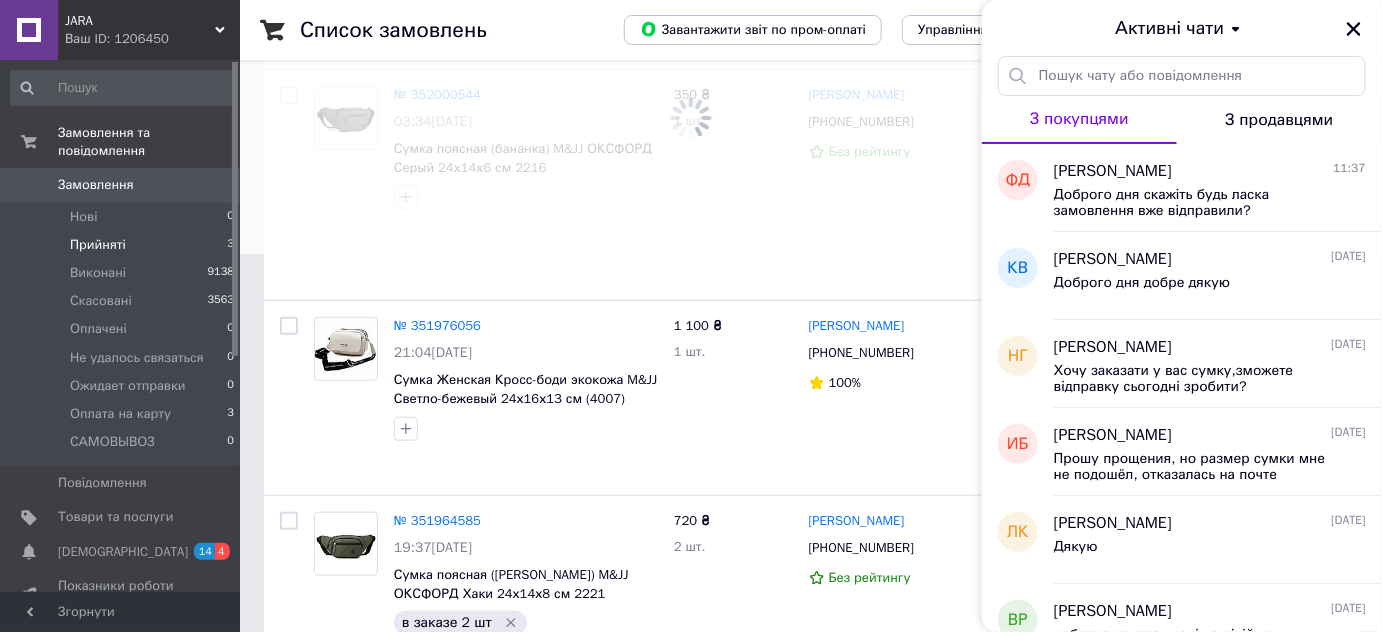 scroll, scrollTop: 0, scrollLeft: 0, axis: both 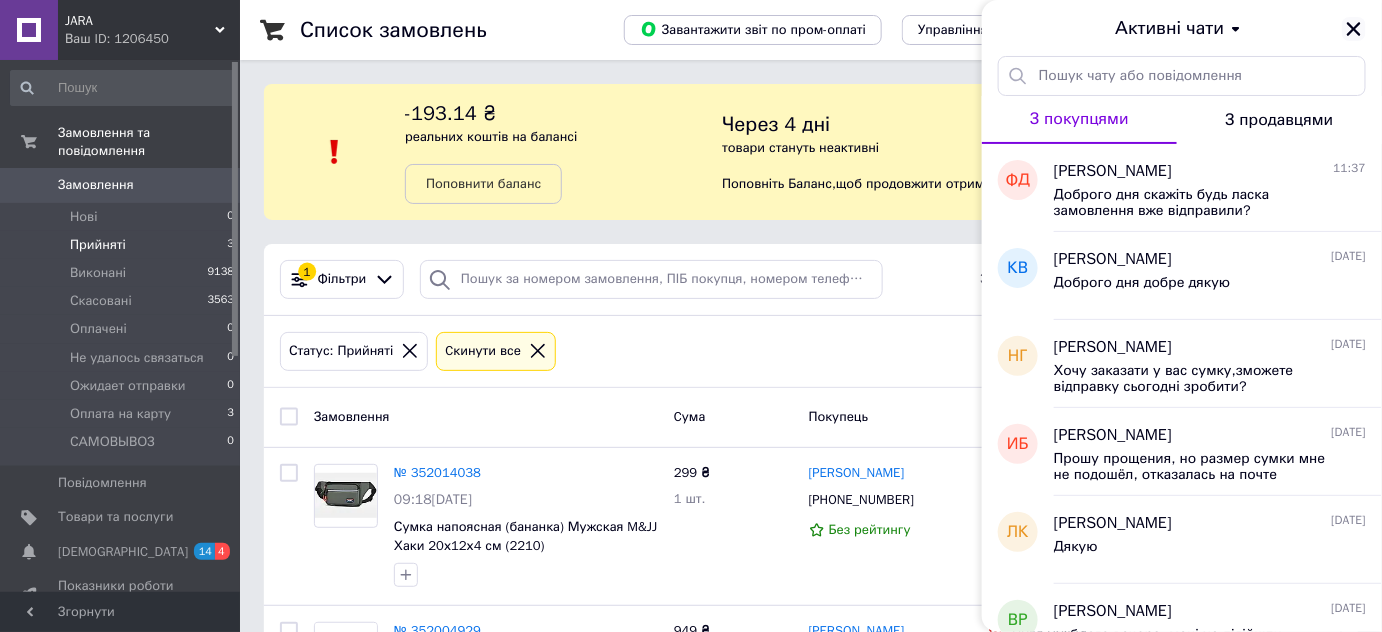 click 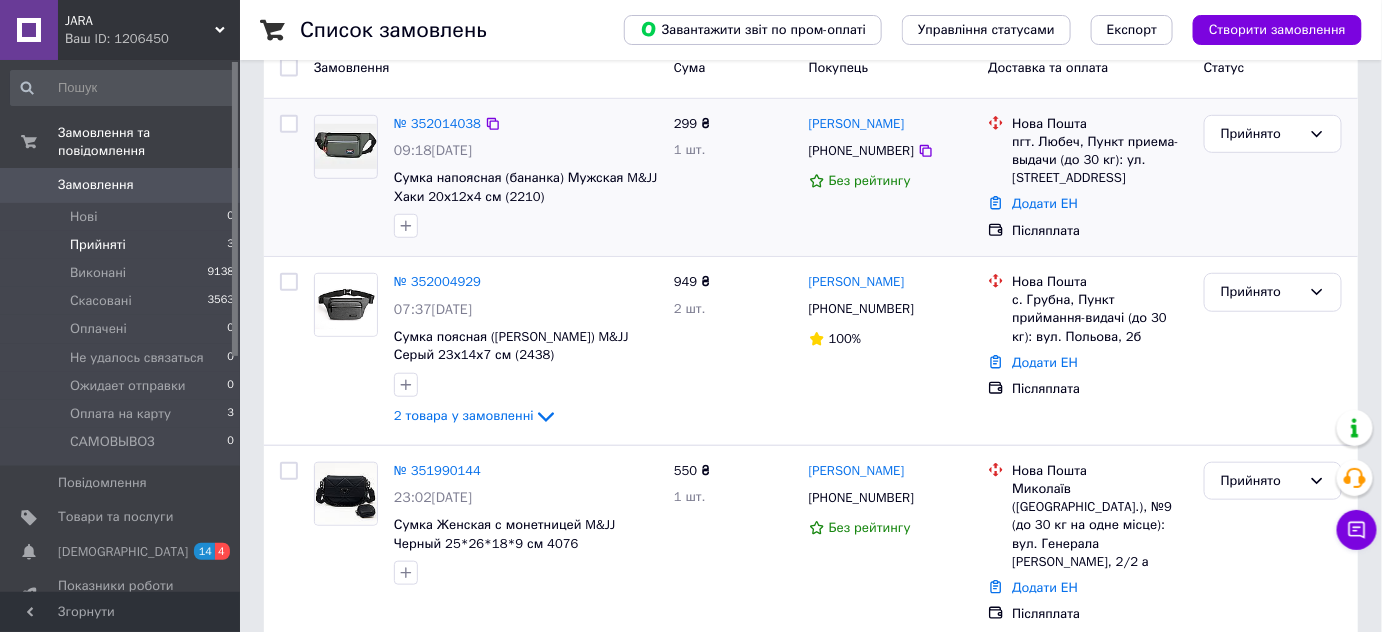 scroll, scrollTop: 360, scrollLeft: 0, axis: vertical 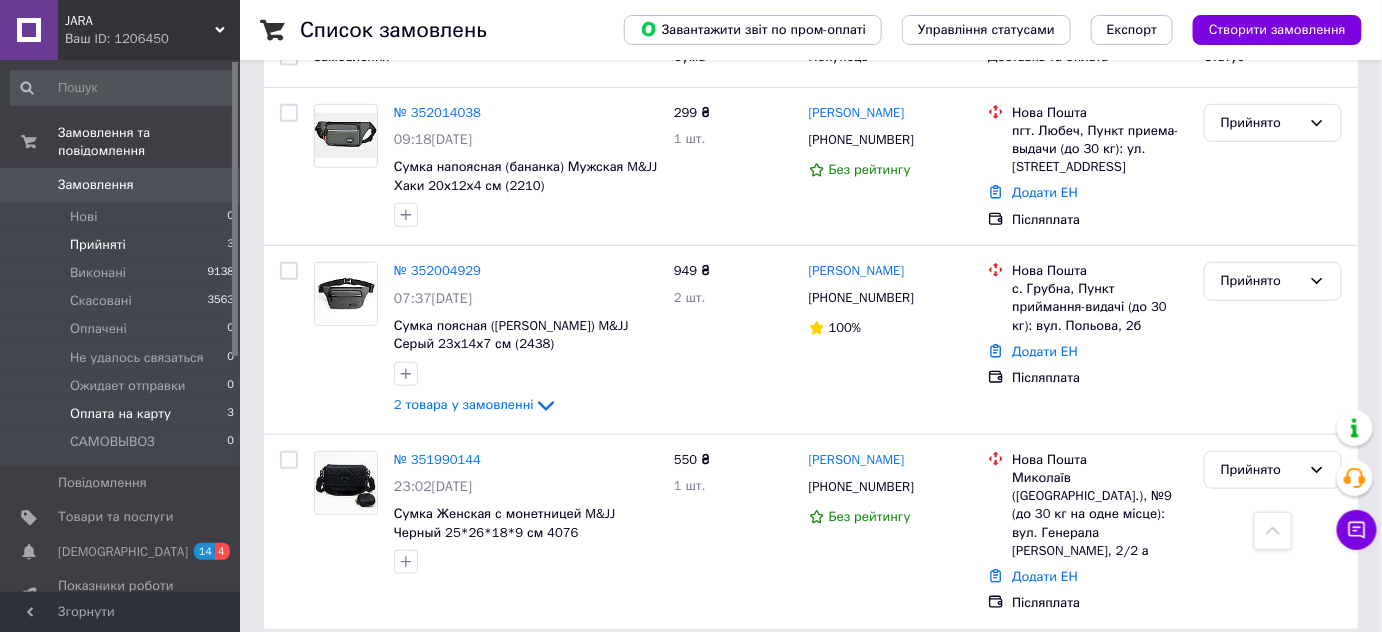 click on "Оплата на карту" at bounding box center [120, 414] 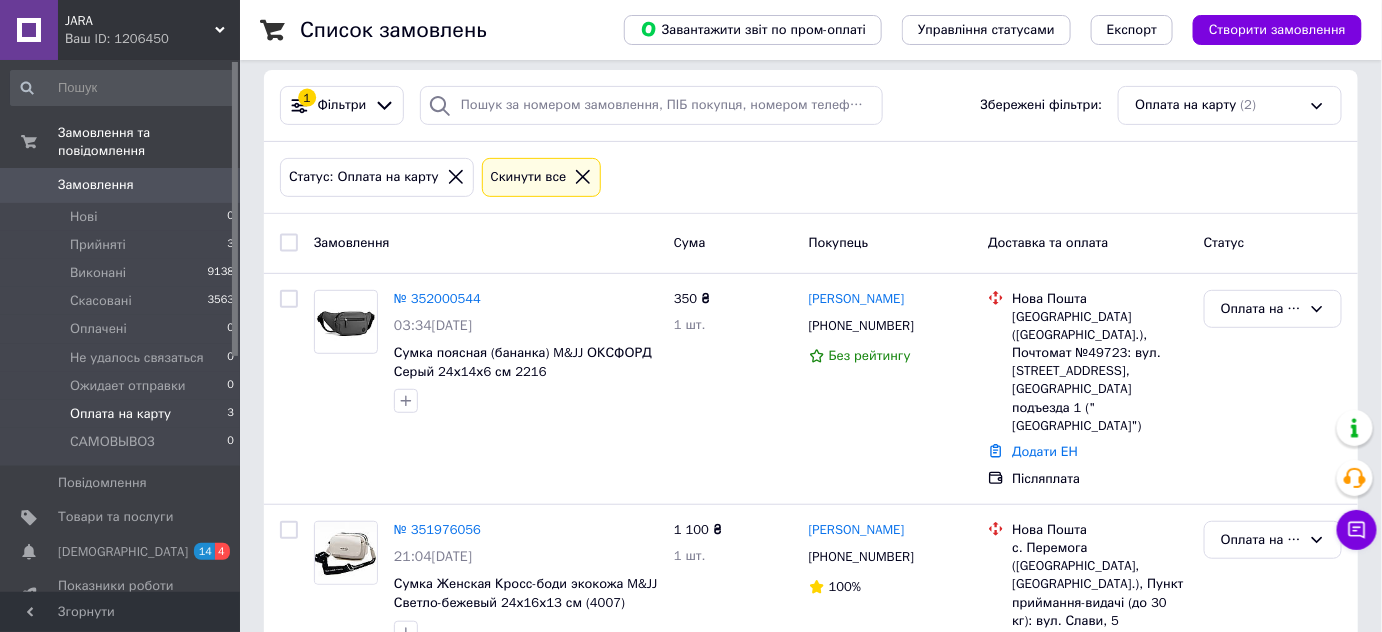 scroll, scrollTop: 189, scrollLeft: 0, axis: vertical 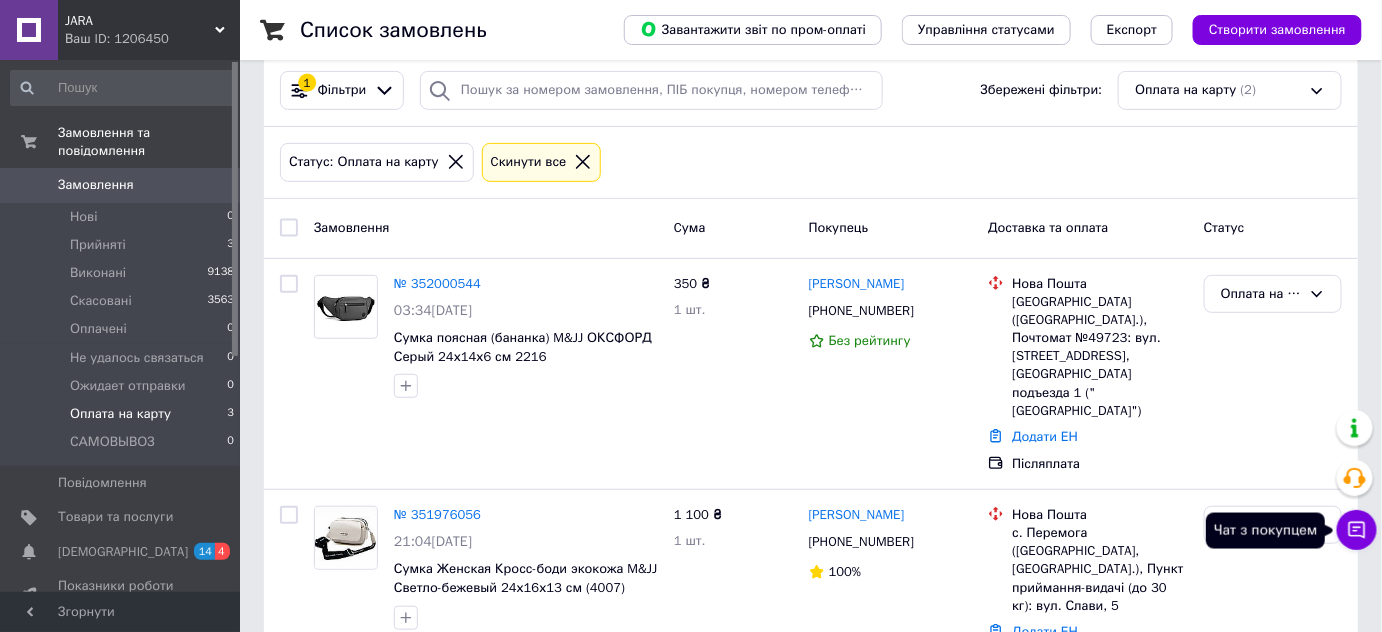 click 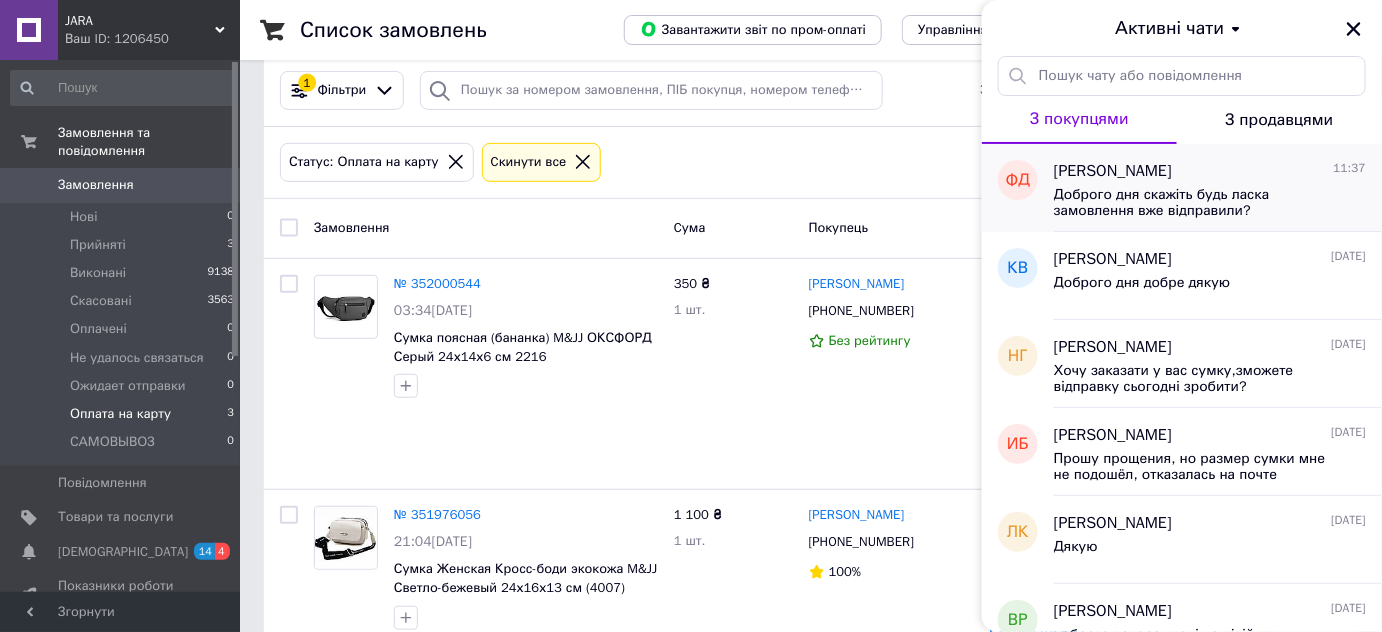 click on "Доброго дня скажіть будь ласка замовлення вже відправили?" at bounding box center [1210, 201] 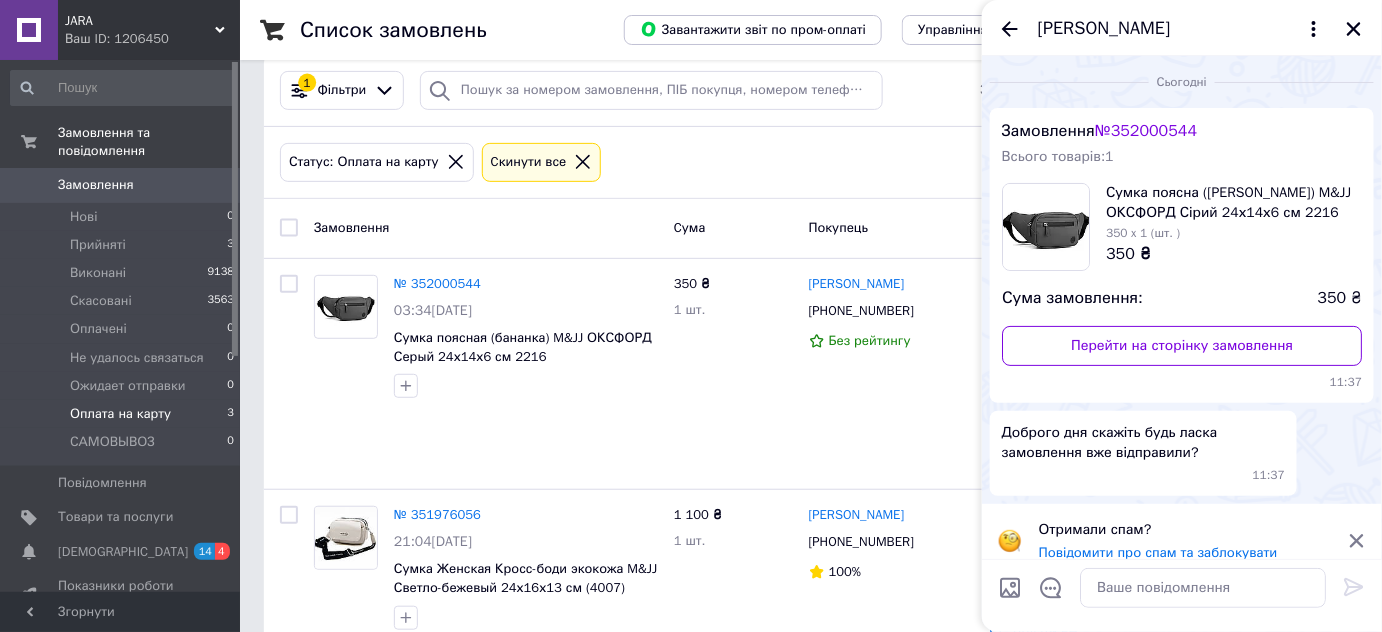 scroll, scrollTop: 18, scrollLeft: 0, axis: vertical 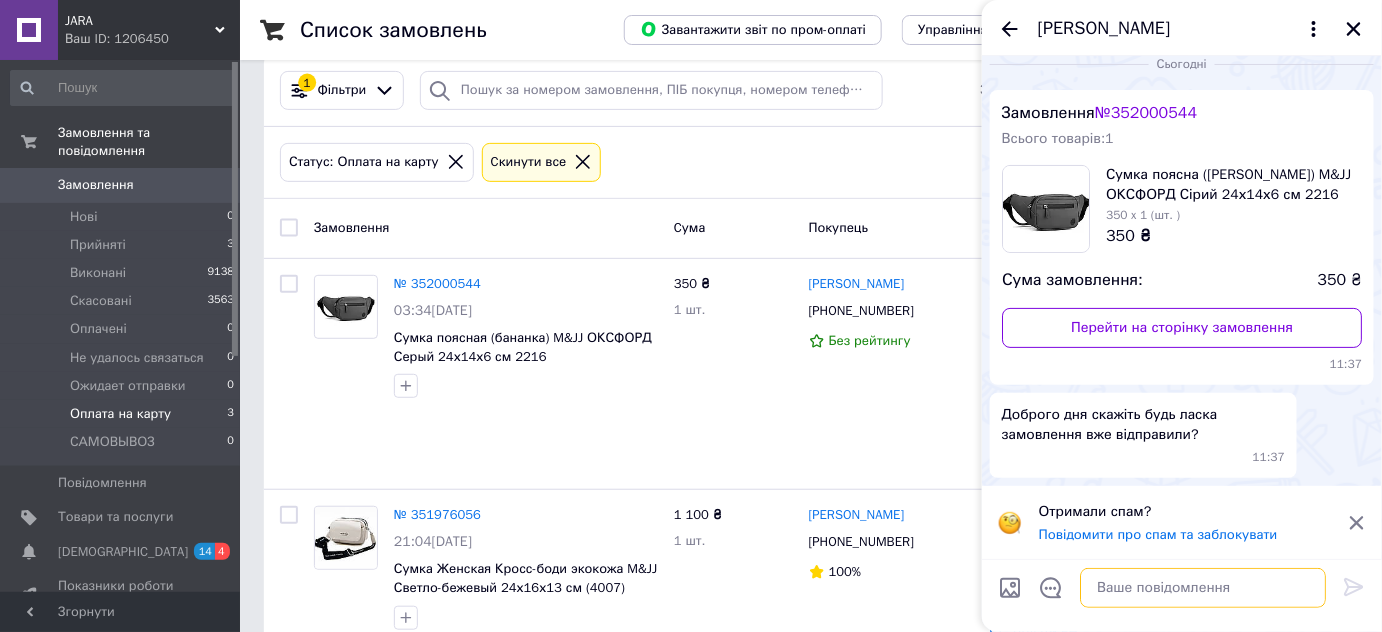 click at bounding box center [1203, 588] 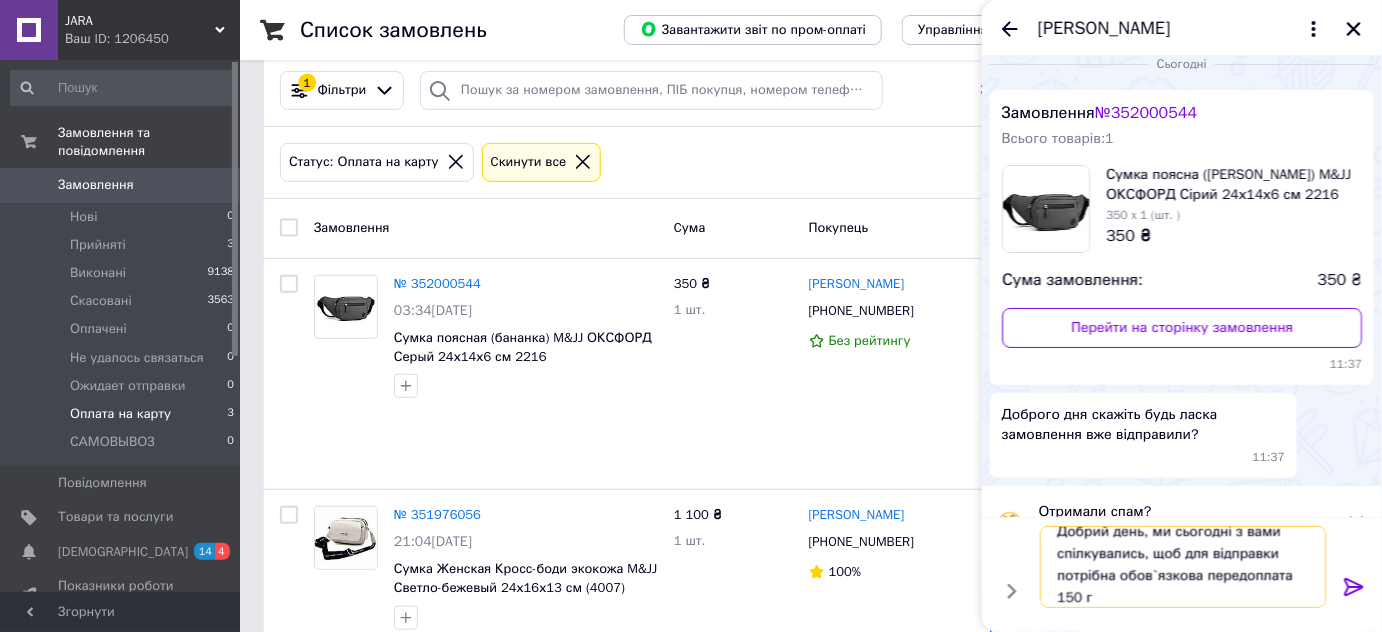 scroll, scrollTop: 1, scrollLeft: 0, axis: vertical 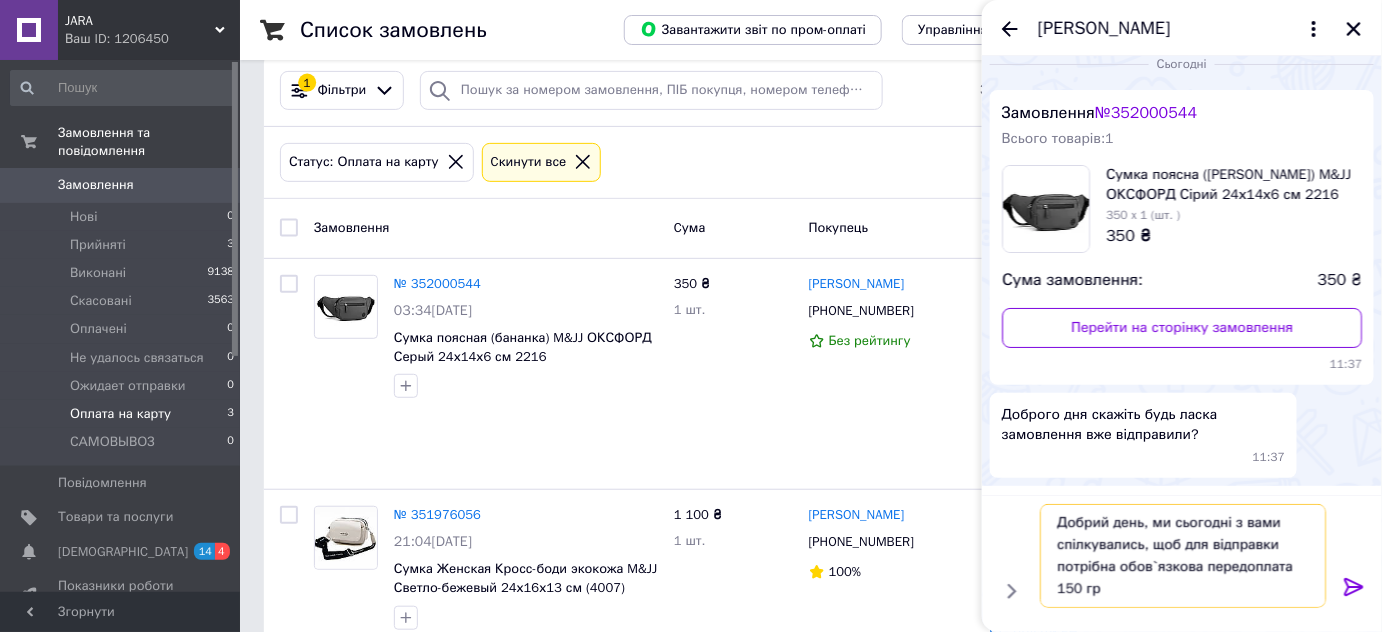 type on "Добрий день, ми сьогодні з вами спілкувались, щоб для відправки потрібна обов`язкова передоплата 150 грн" 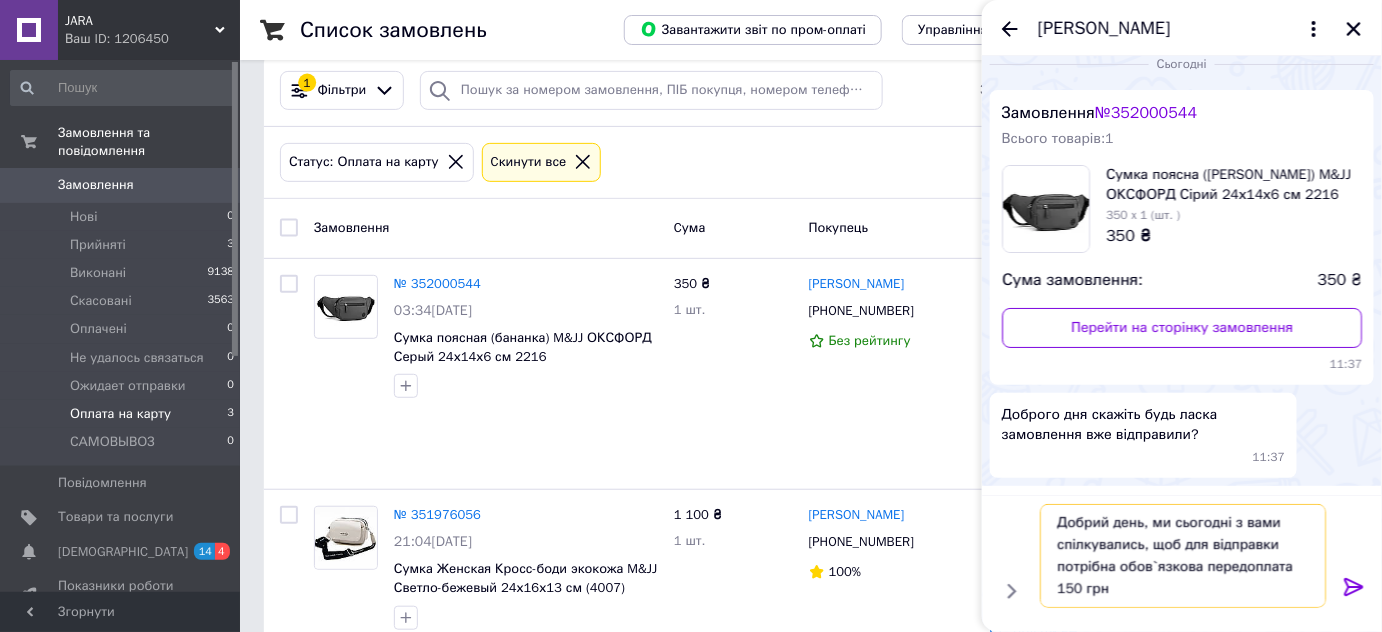 type 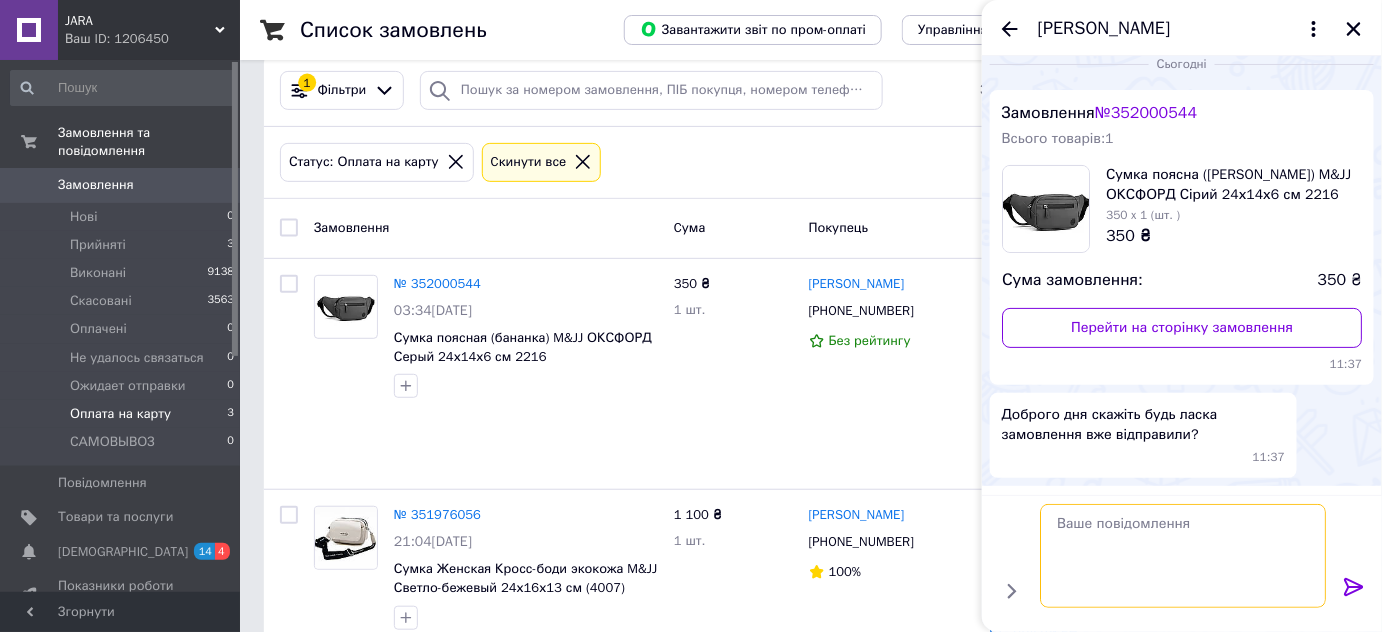 scroll, scrollTop: 0, scrollLeft: 0, axis: both 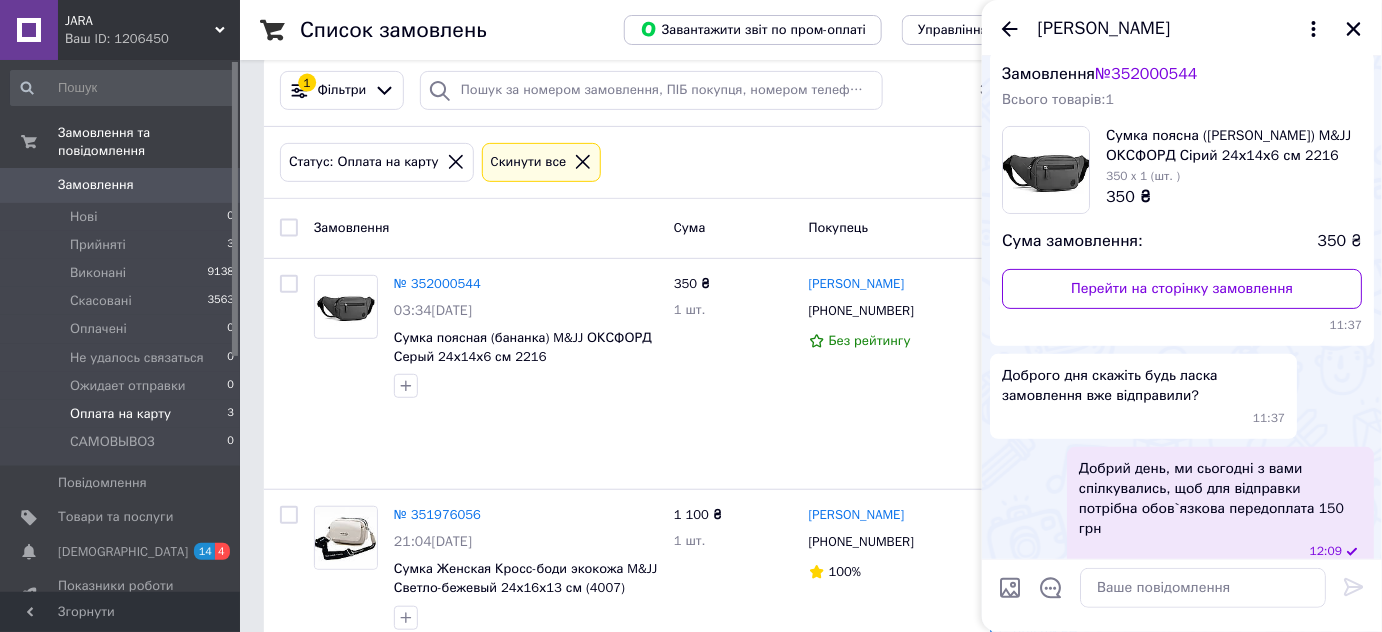click 